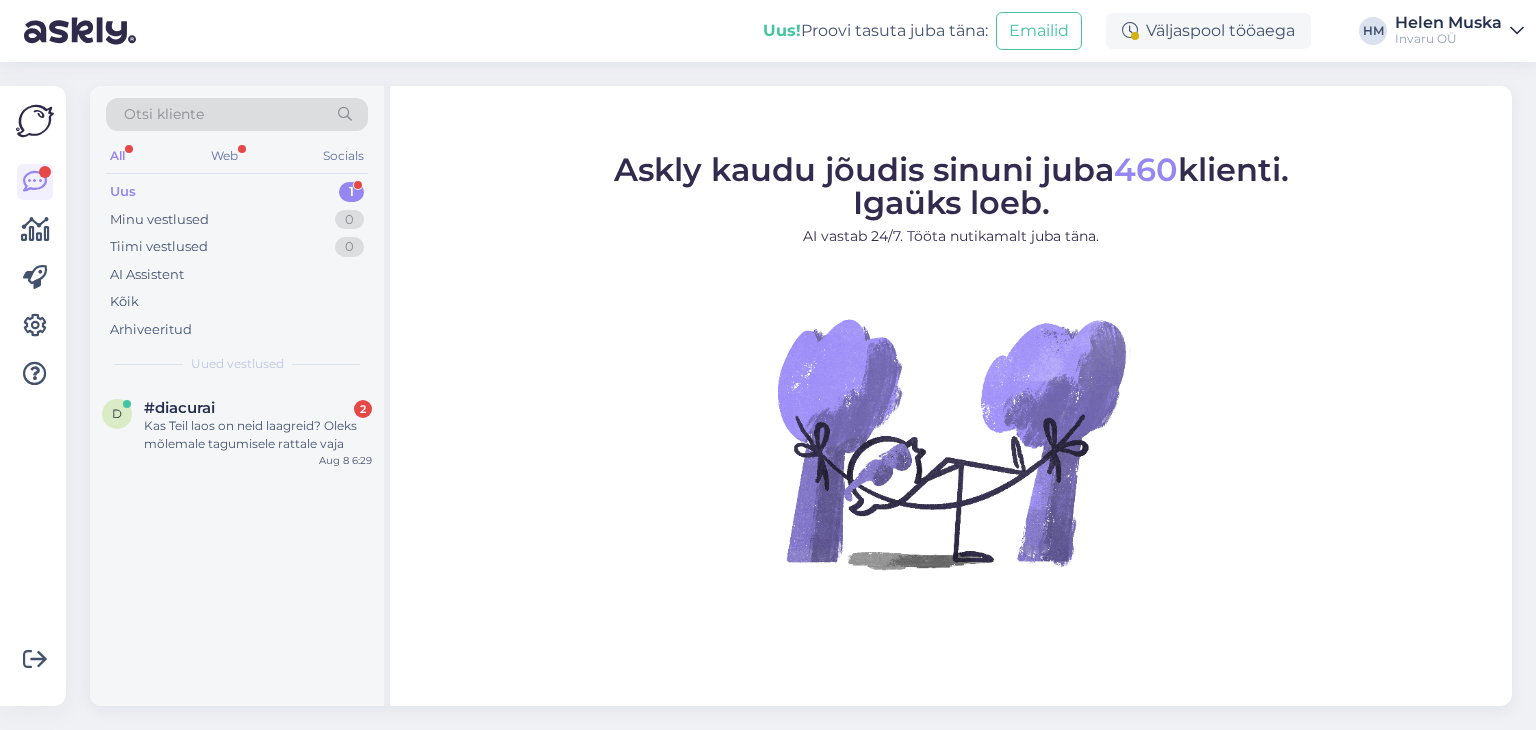 scroll, scrollTop: 0, scrollLeft: 0, axis: both 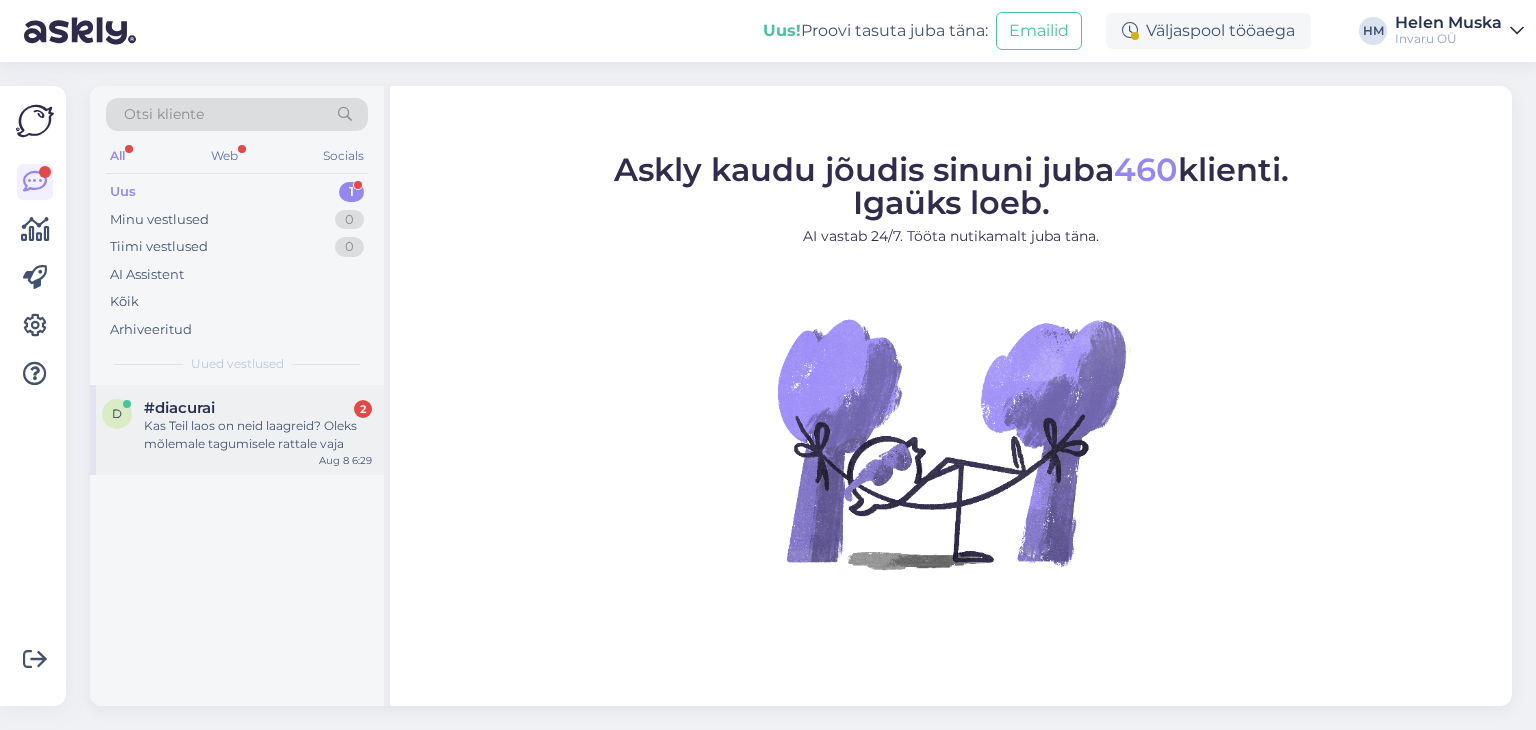 click on "#diacurai" at bounding box center (179, 408) 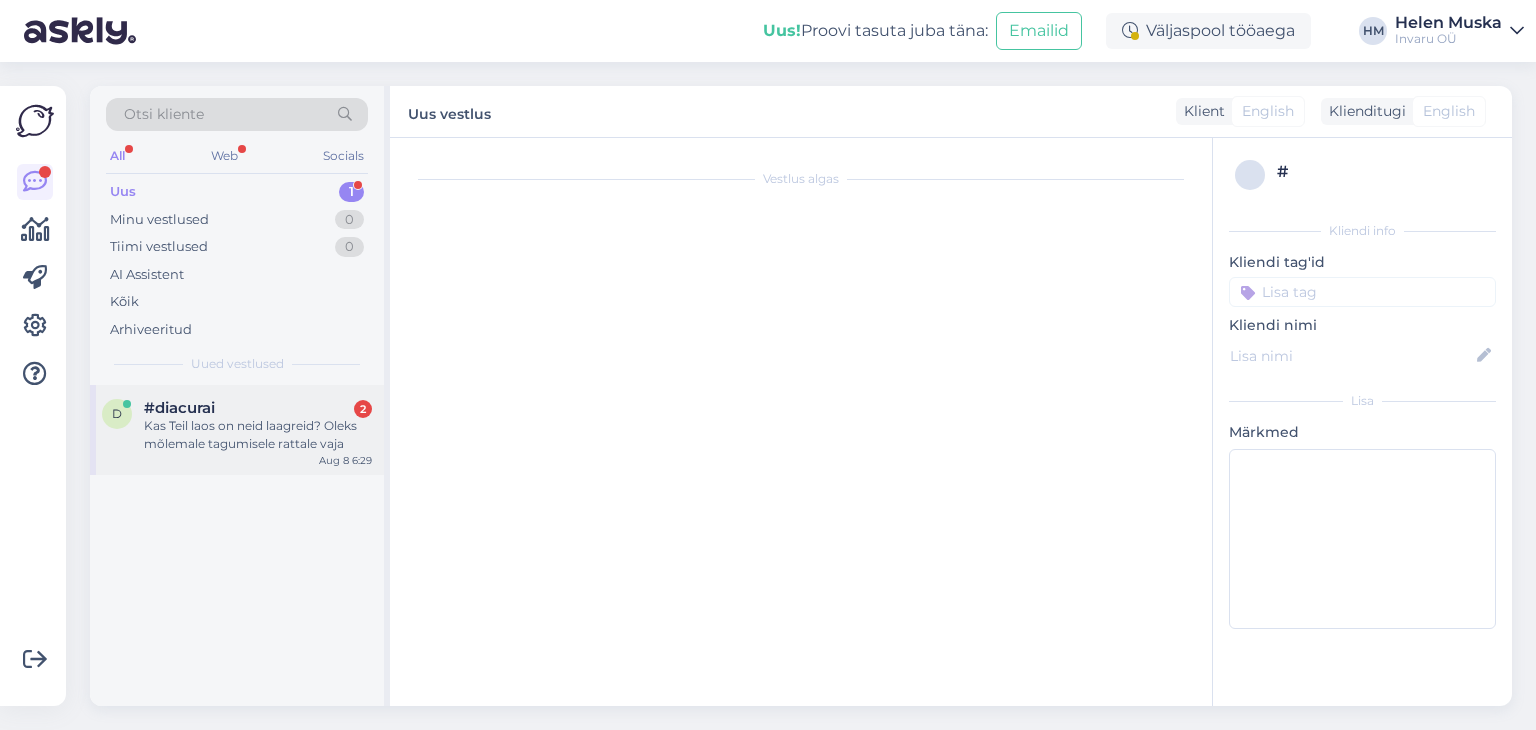 scroll, scrollTop: 915, scrollLeft: 0, axis: vertical 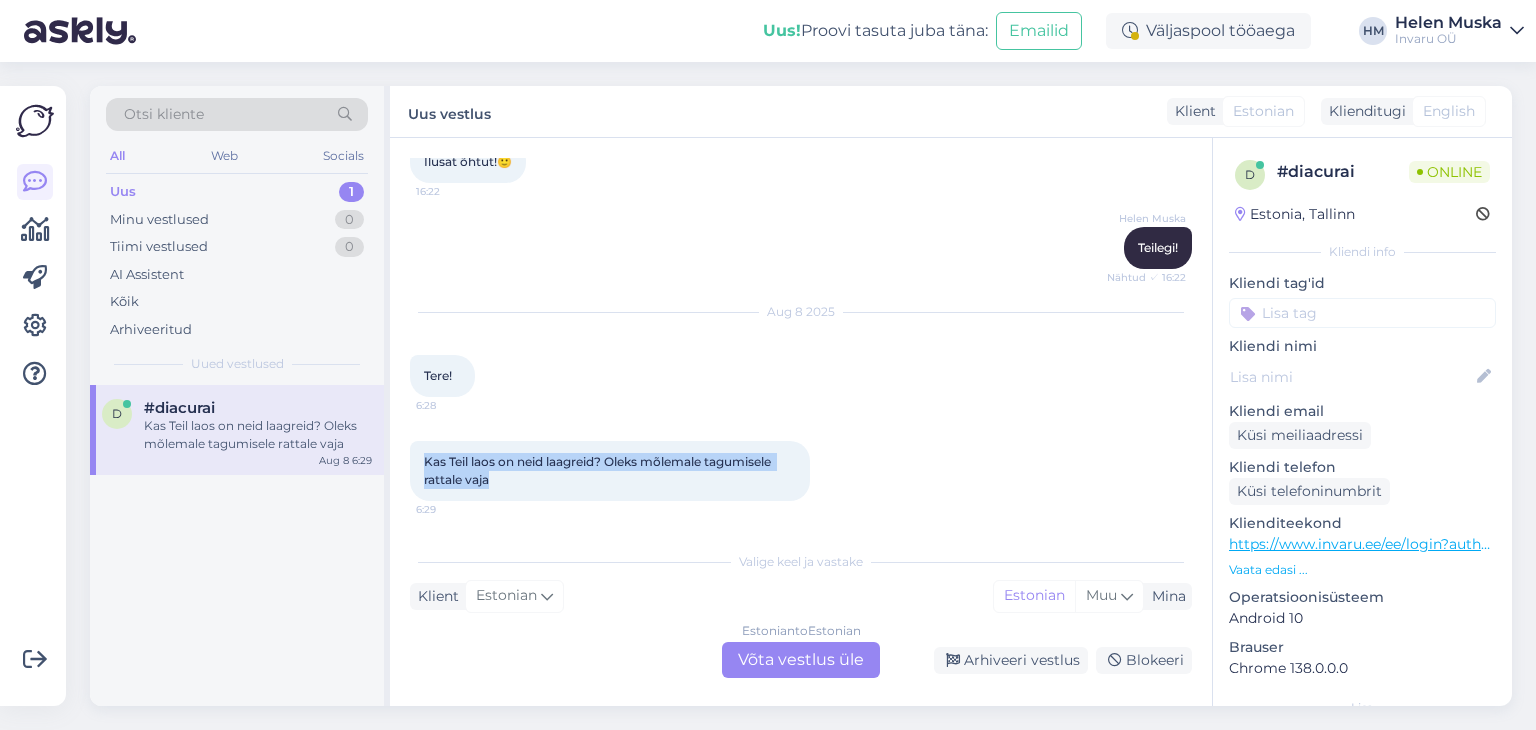 drag, startPoint x: 426, startPoint y: 449, endPoint x: 788, endPoint y: 475, distance: 362.9325 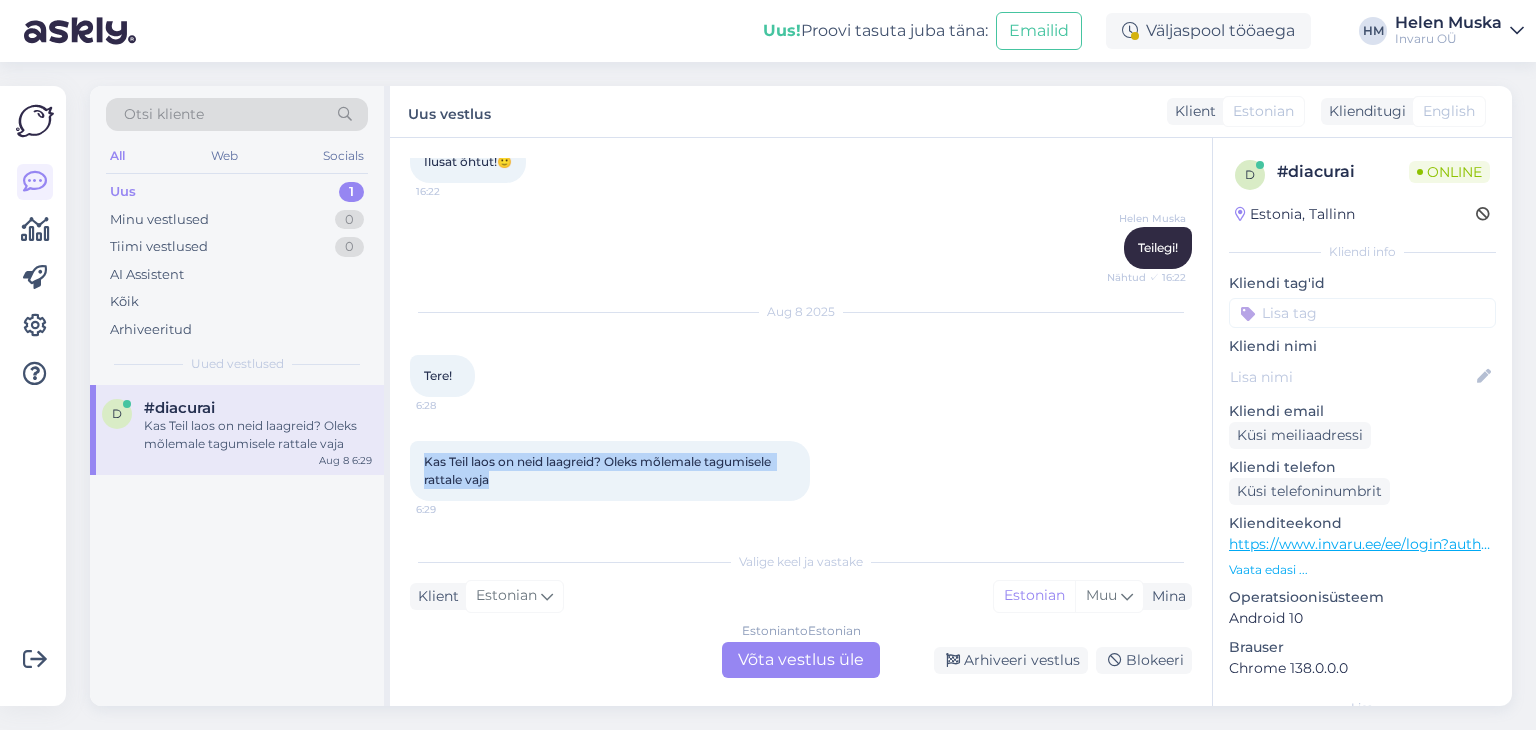 click on "Kas Teil laos on neid laagreid? Oleks mõlemale tagumisele rattale vaja 6:29" at bounding box center [610, 471] 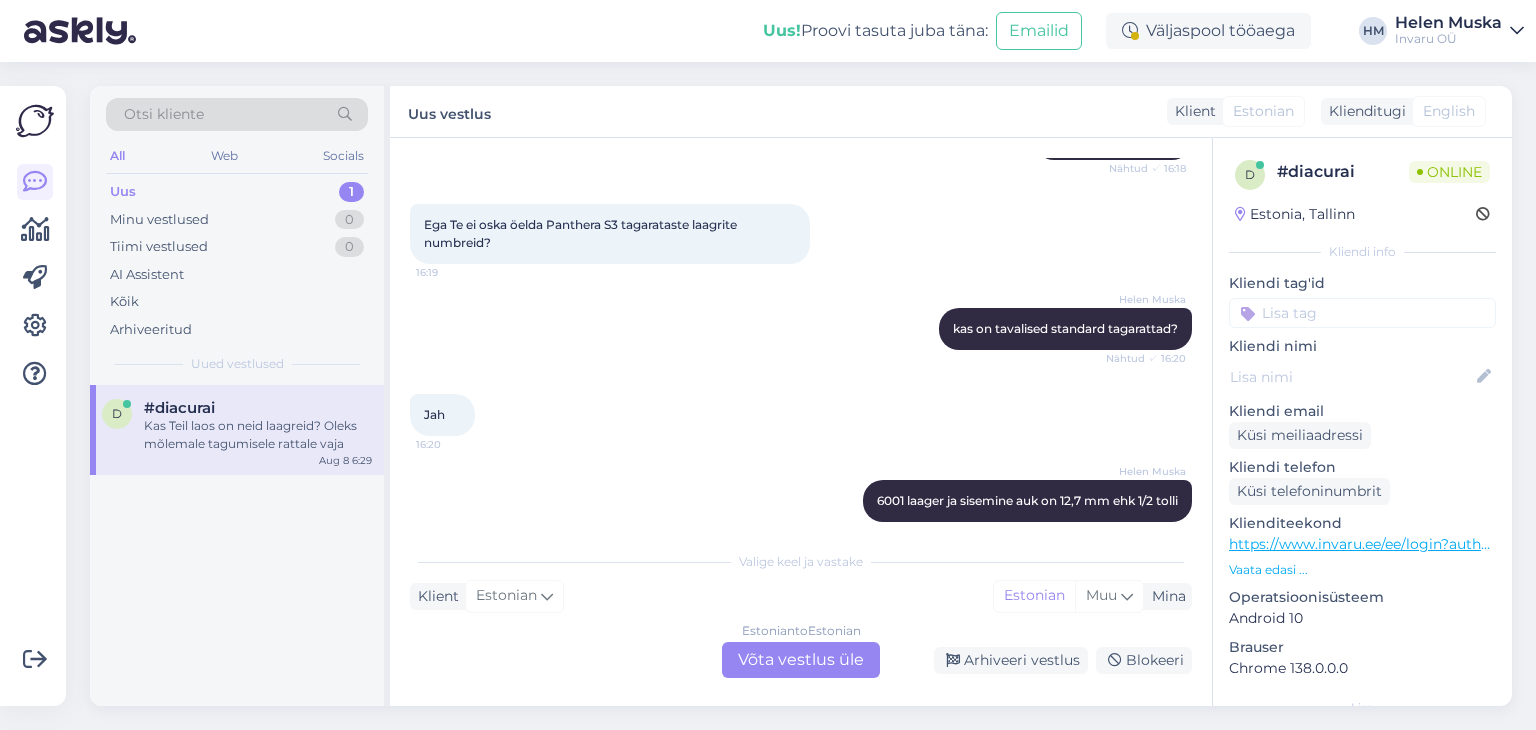 scroll, scrollTop: 315, scrollLeft: 0, axis: vertical 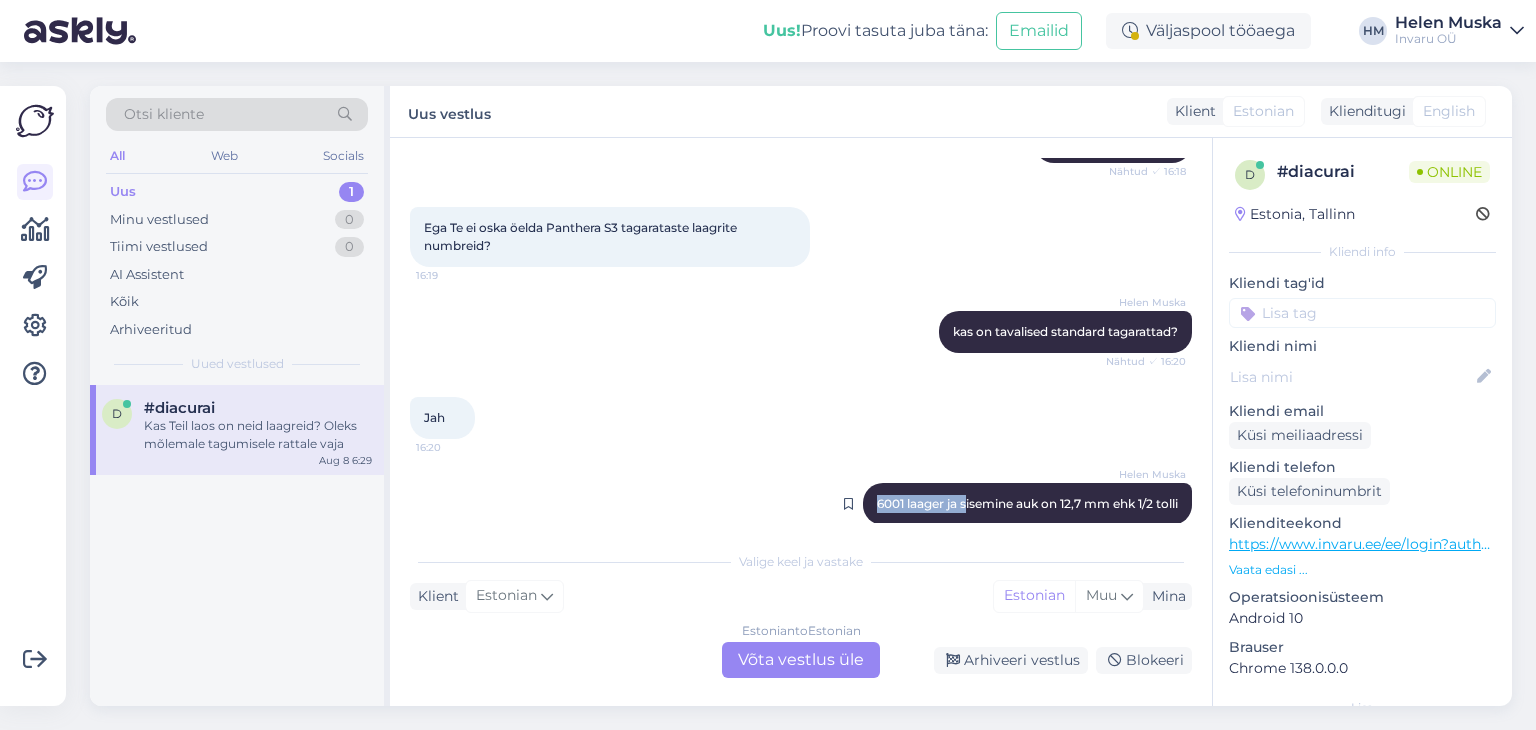 drag, startPoint x: 849, startPoint y: 499, endPoint x: 945, endPoint y: 500, distance: 96.00521 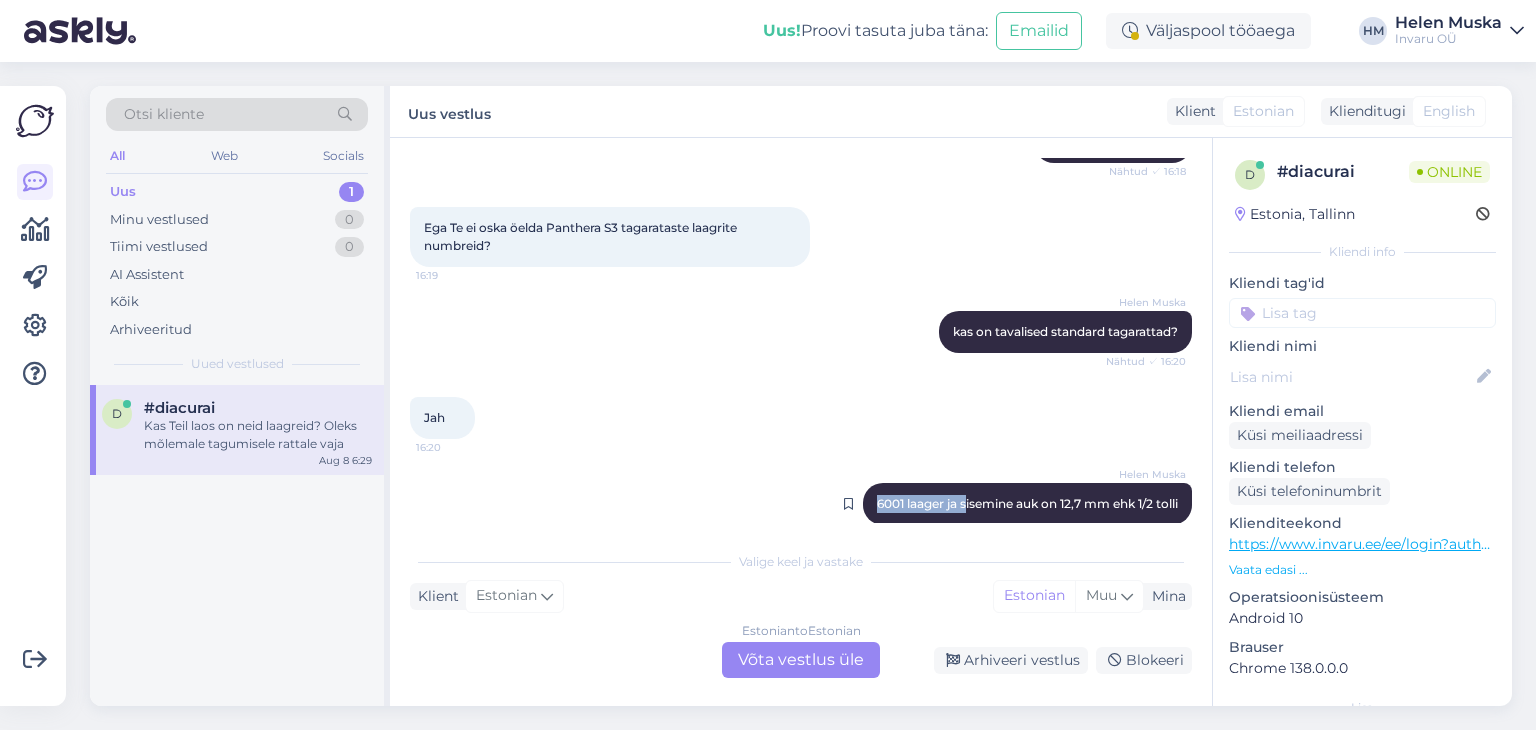 click on "Helen Muska 6001 laager ja sisemine auk on 12,7 mm ehk 1/2 tolli Nähtud ✓ 16:21" at bounding box center [1027, 504] 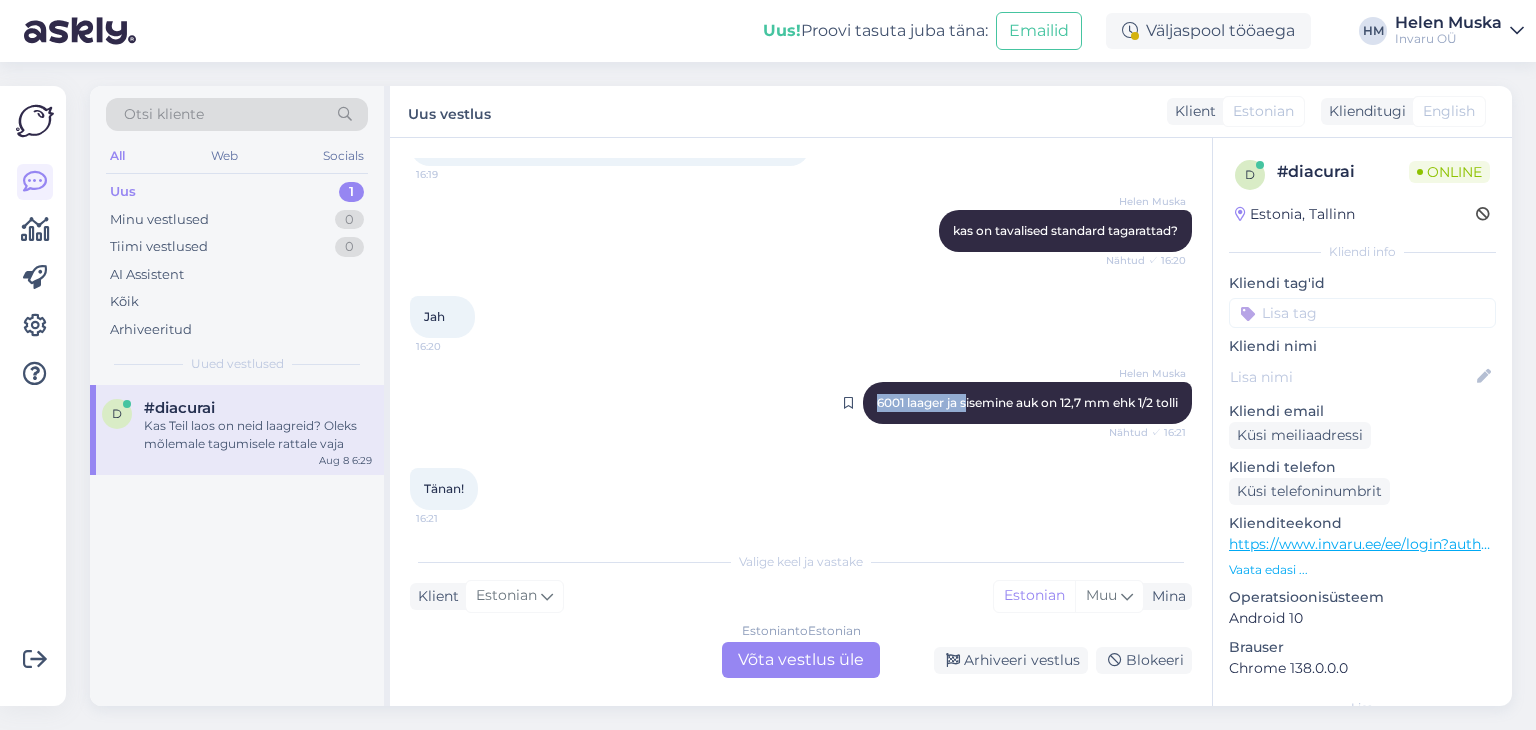 scroll, scrollTop: 415, scrollLeft: 0, axis: vertical 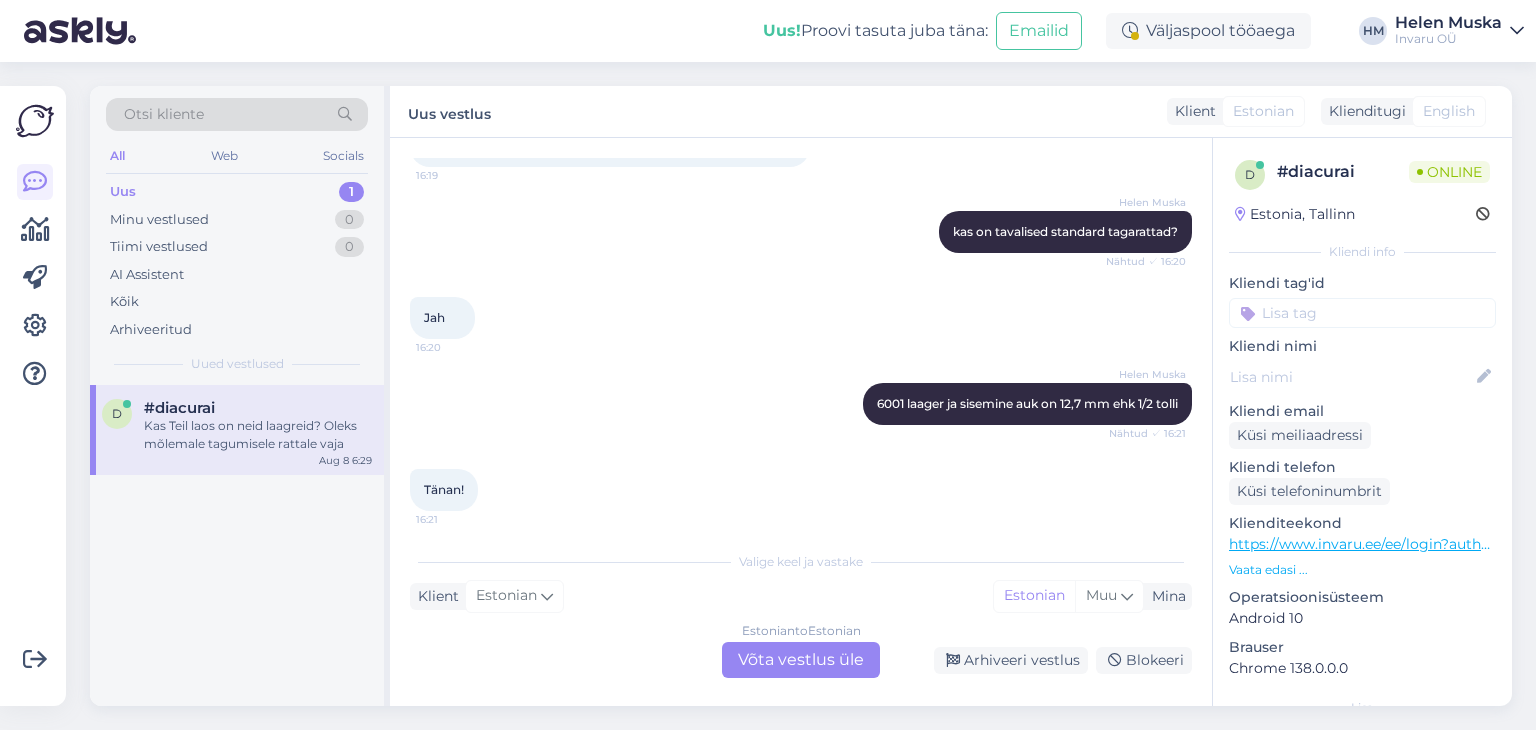click on "Jah 16:20" at bounding box center [801, 318] 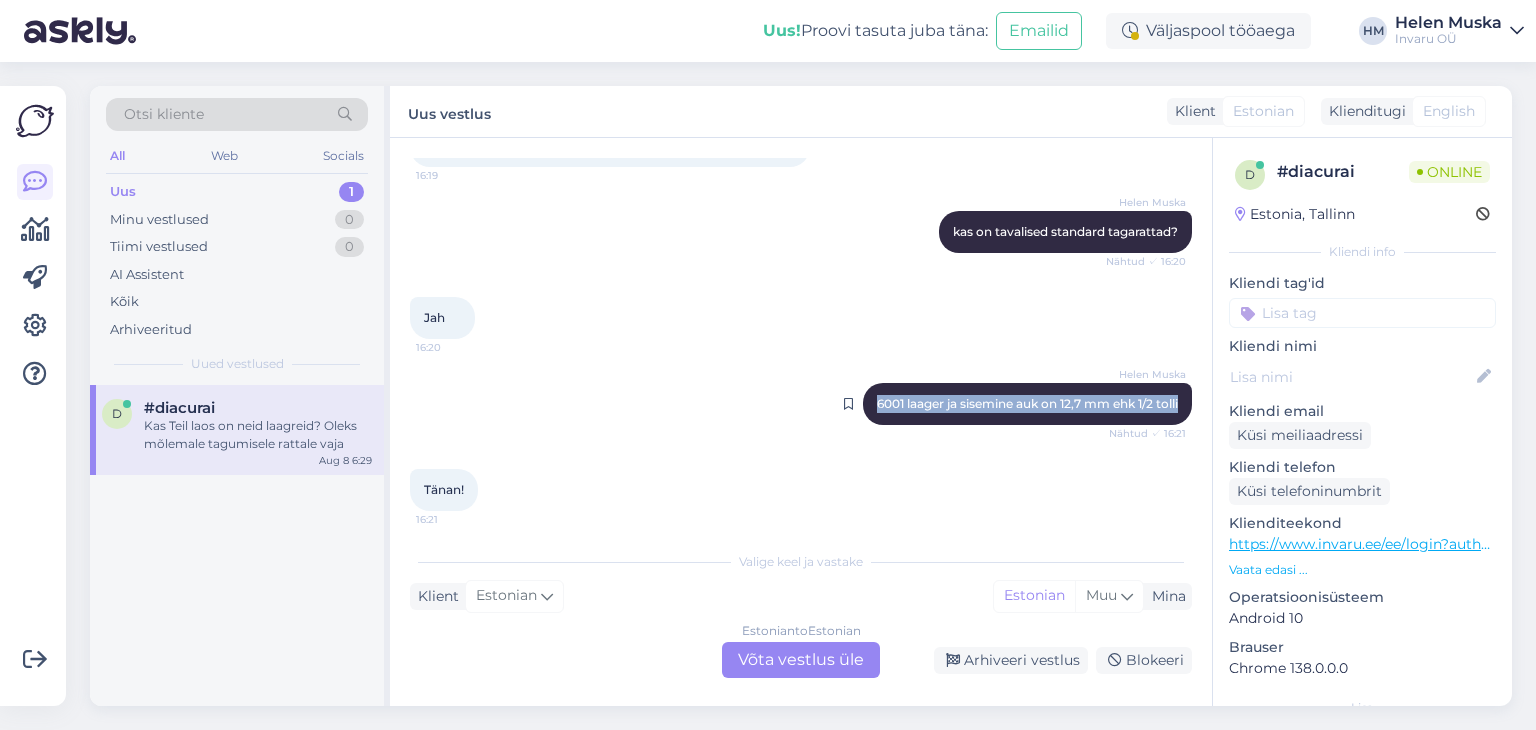 drag, startPoint x: 852, startPoint y: 403, endPoint x: 1173, endPoint y: 401, distance: 321.00623 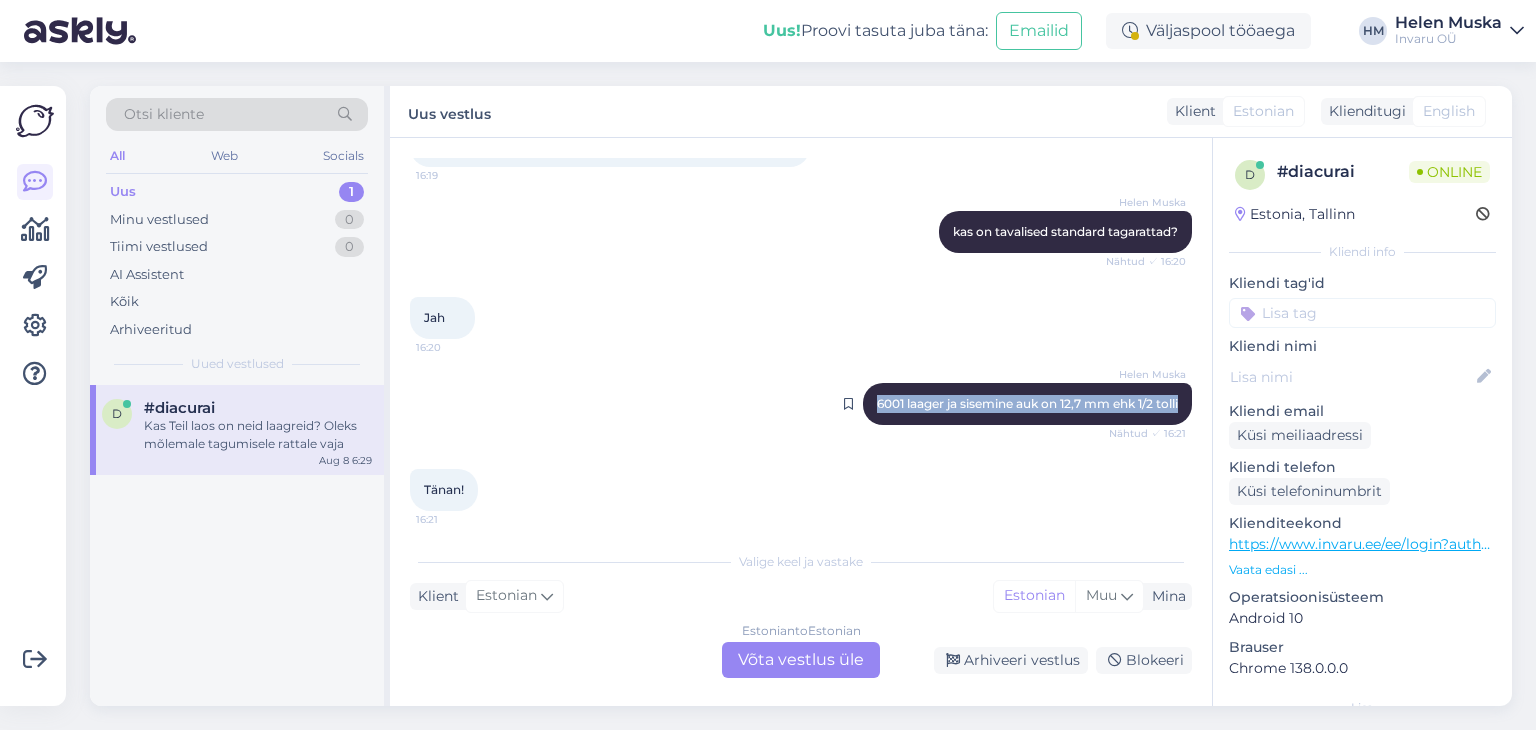 click on "Helen Muska 6001 laager ja sisemine auk on 12,7 mm ehk 1/2 tolli Nähtud ✓ 16:21" at bounding box center [1027, 404] 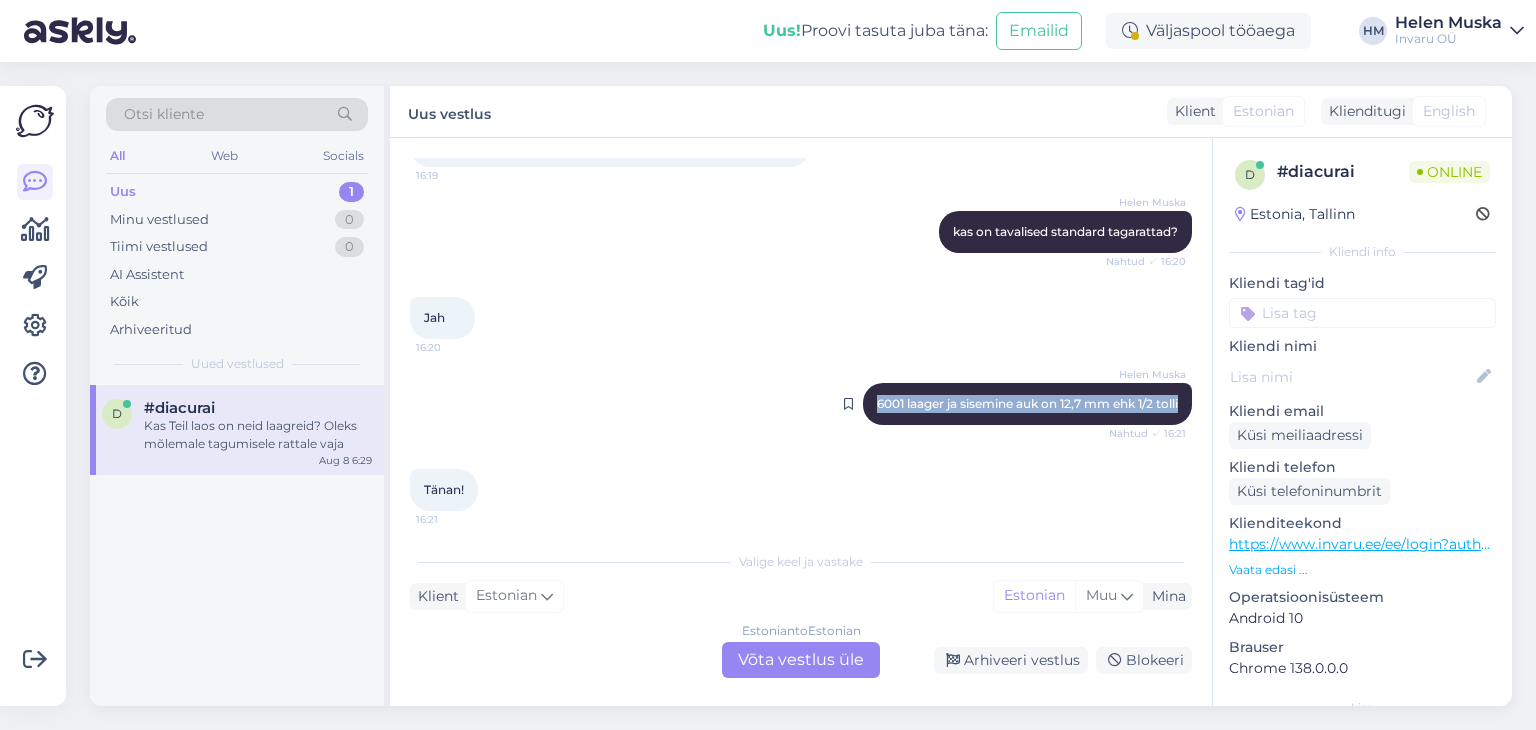 copy on "6001 laager ja sisemine auk on 12,7 mm ehk 1/2 tolli" 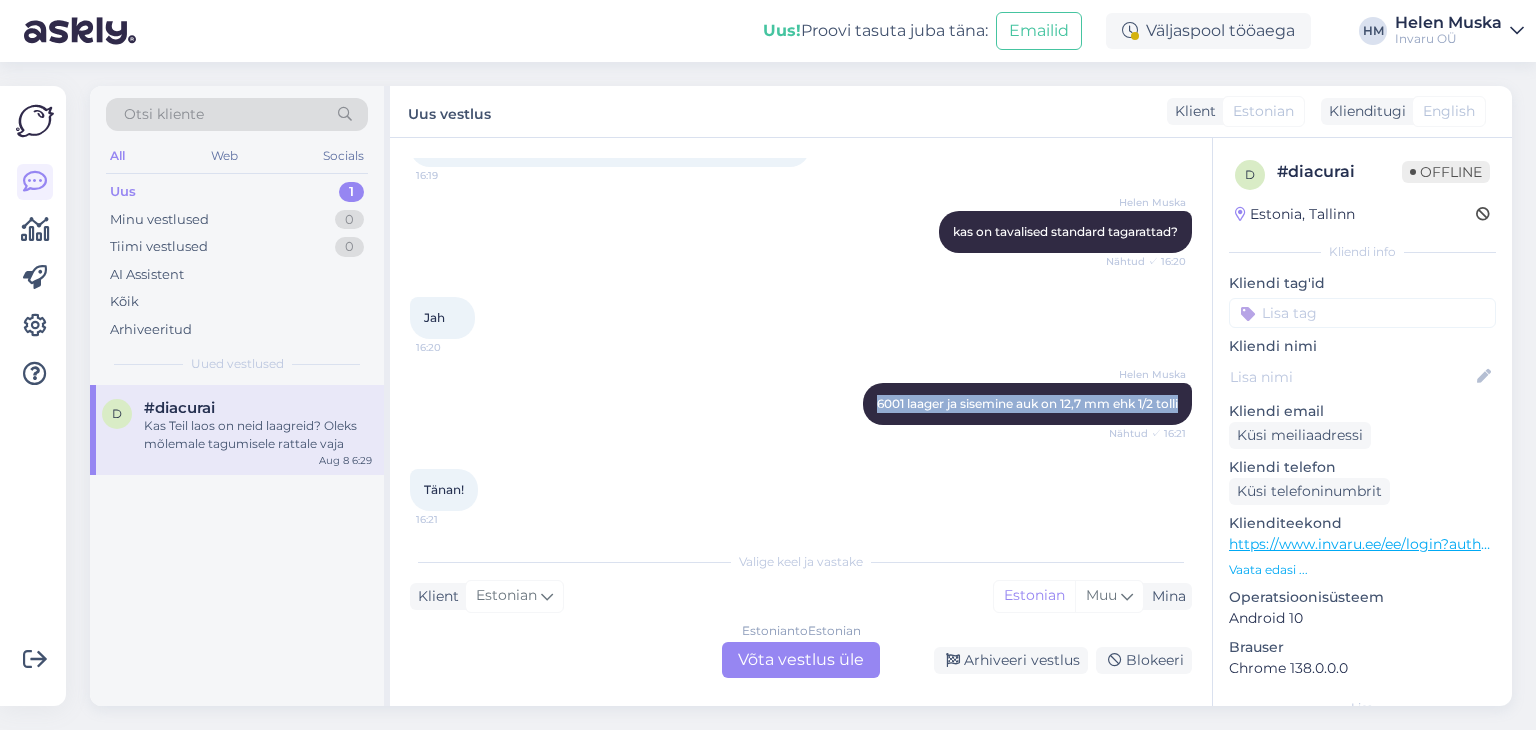 scroll, scrollTop: 915, scrollLeft: 0, axis: vertical 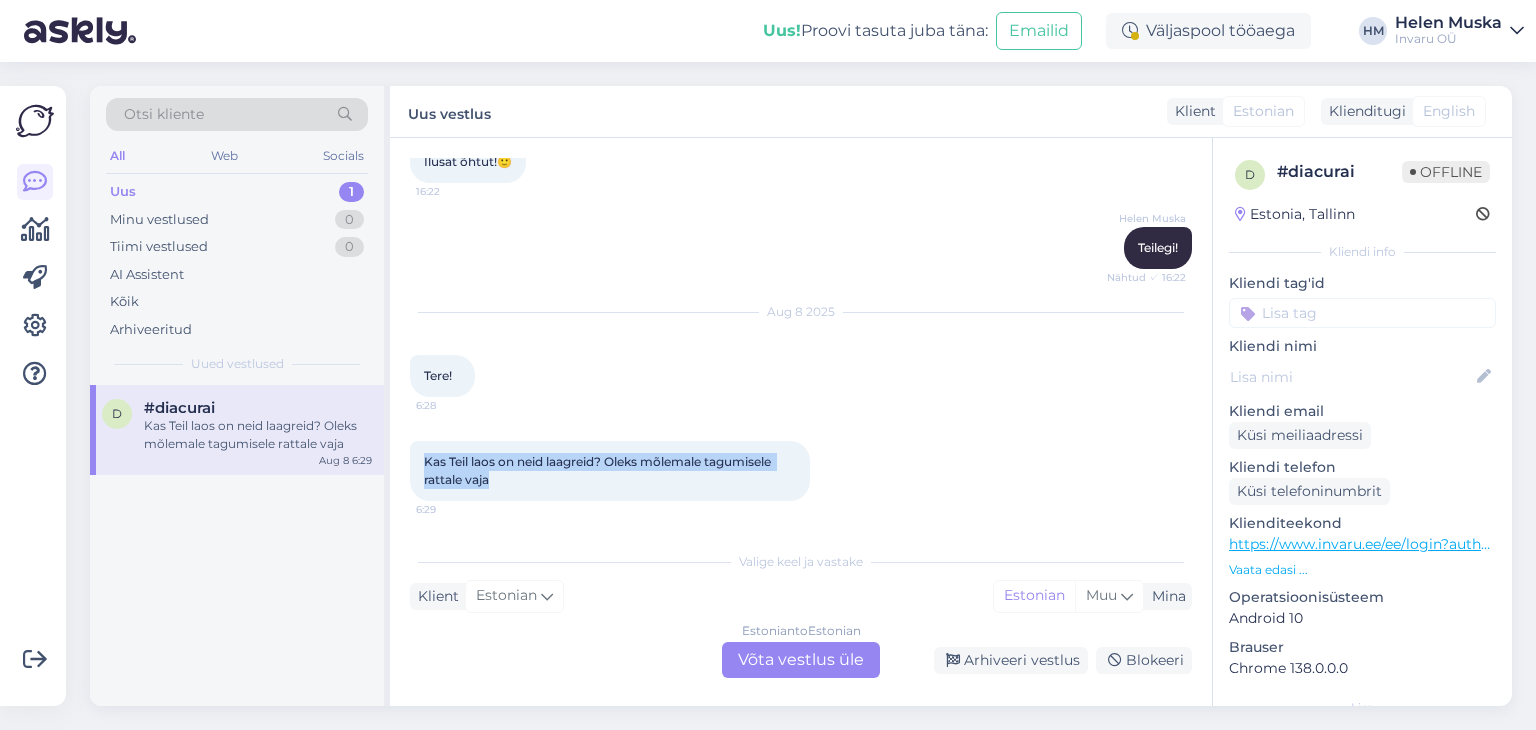 drag, startPoint x: 418, startPoint y: 453, endPoint x: 550, endPoint y: 479, distance: 134.53624 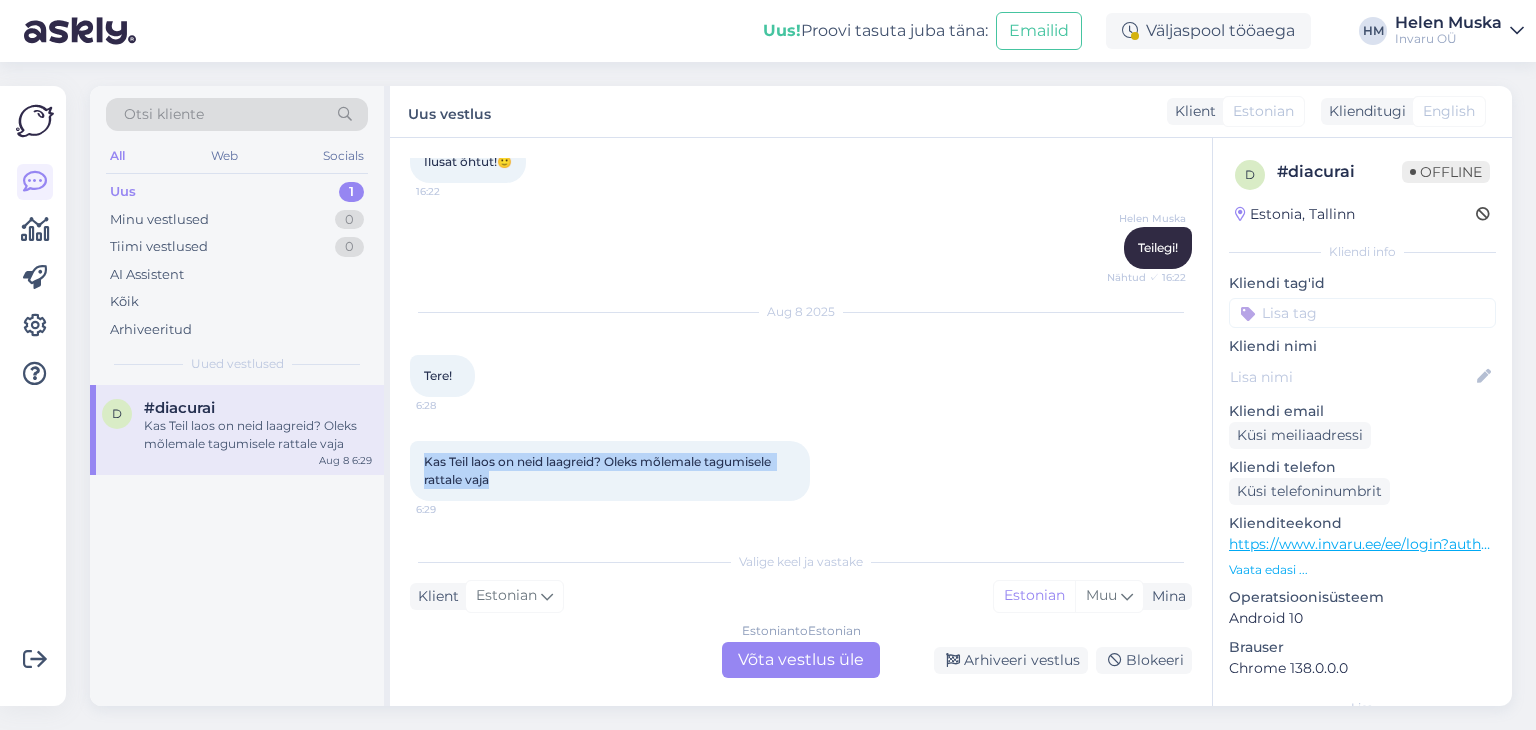 click on "Kas Teil laos on neid laagreid? Oleks mõlemale tagumisele rattale vaja 6:29" at bounding box center (610, 471) 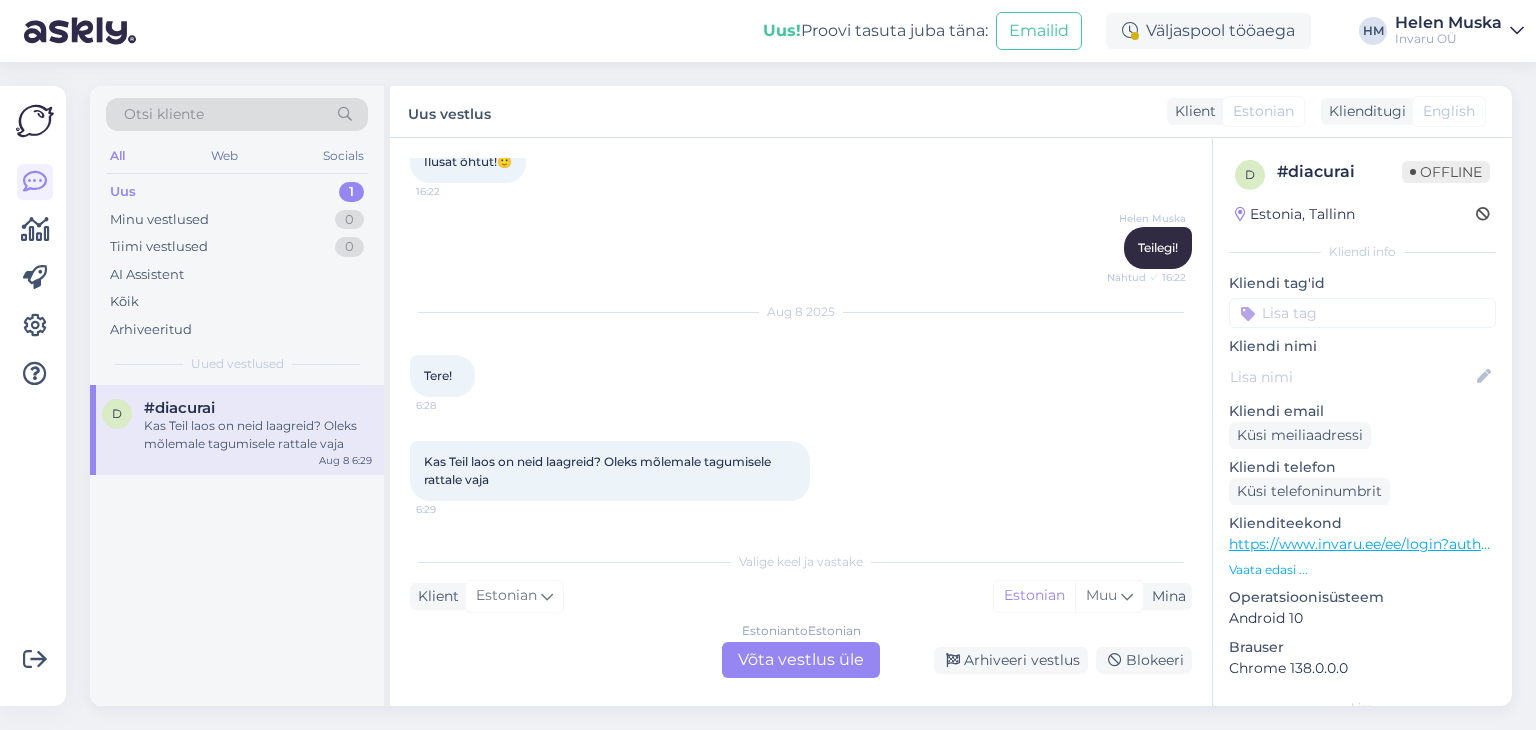 click on "Estonian  to  Estonian Võta vestlus üle" at bounding box center [801, 660] 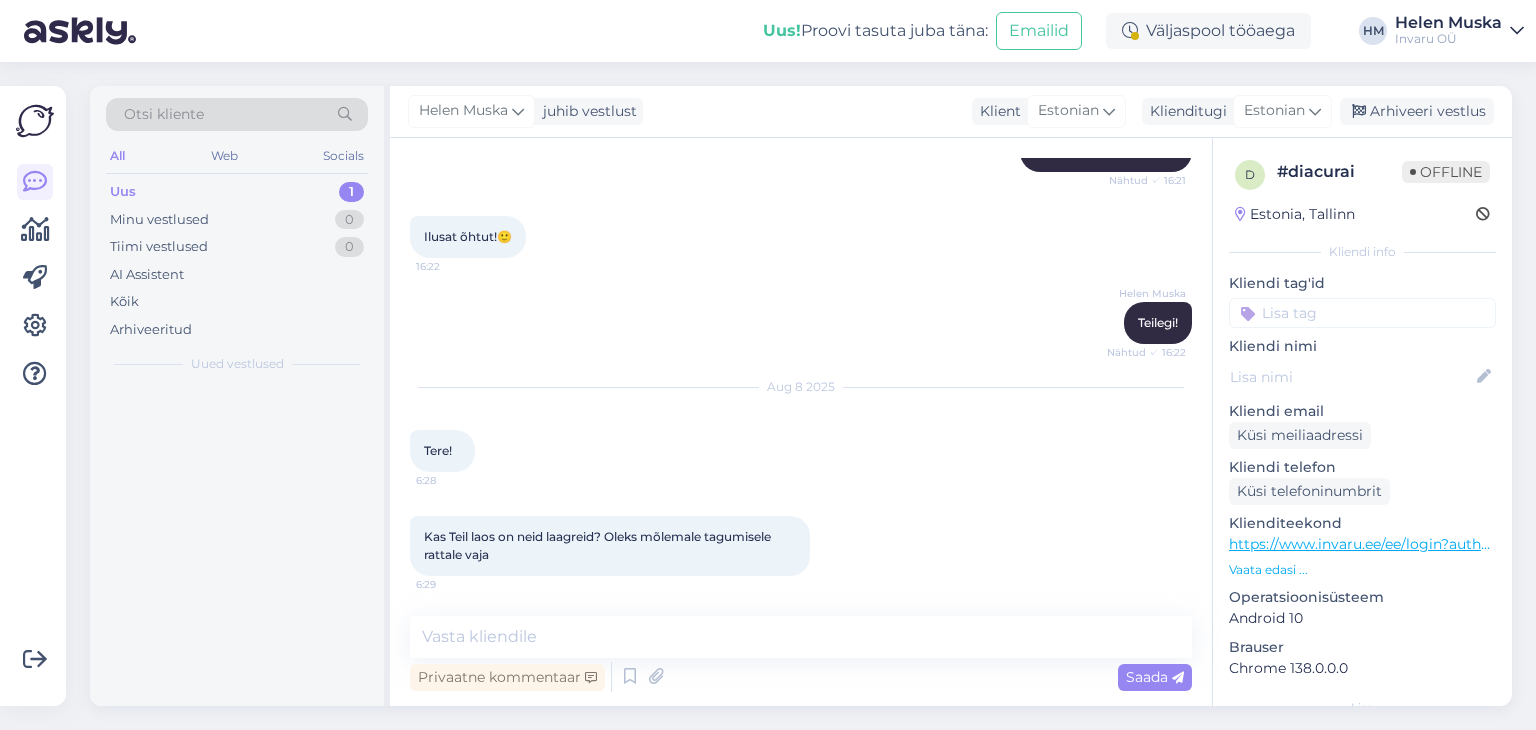 scroll, scrollTop: 840, scrollLeft: 0, axis: vertical 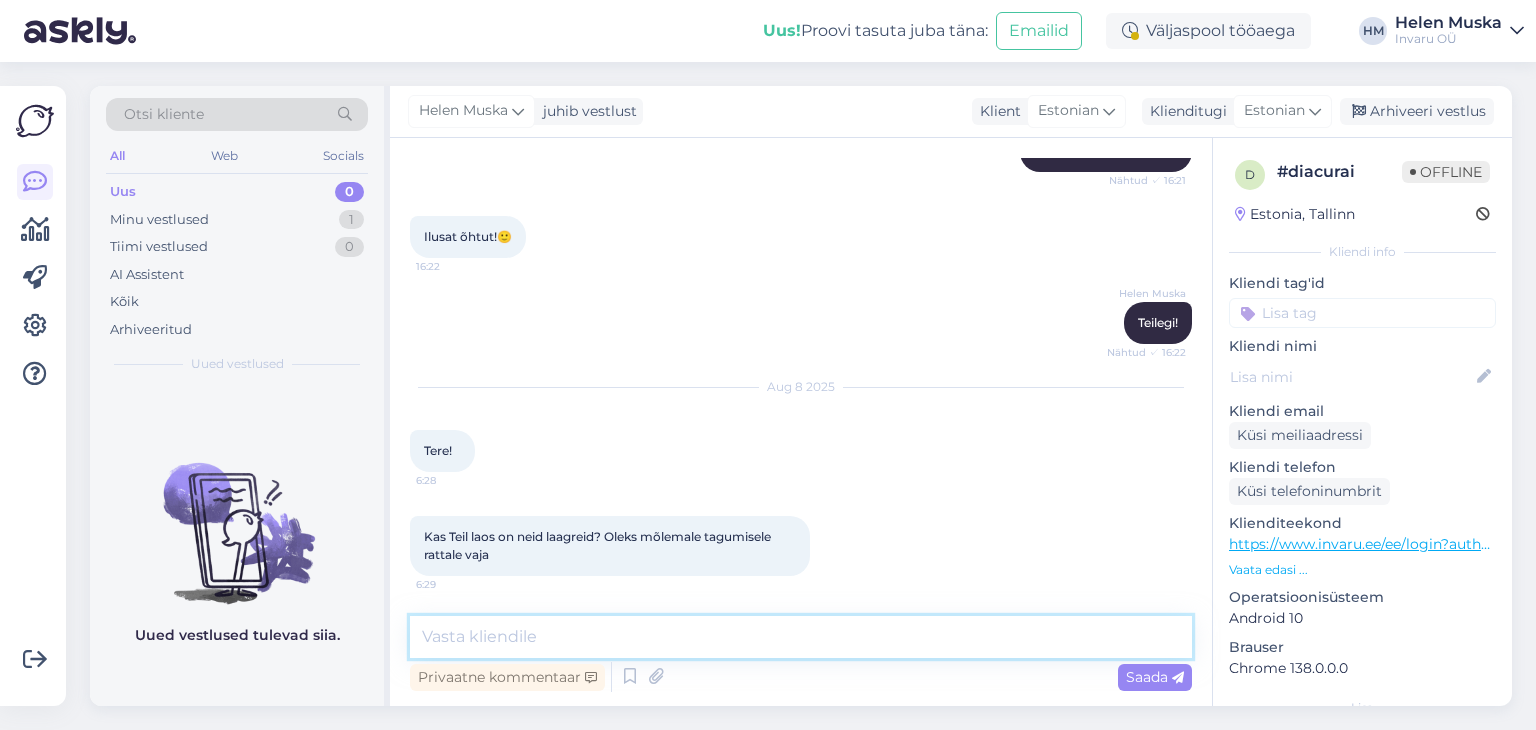 click at bounding box center [801, 637] 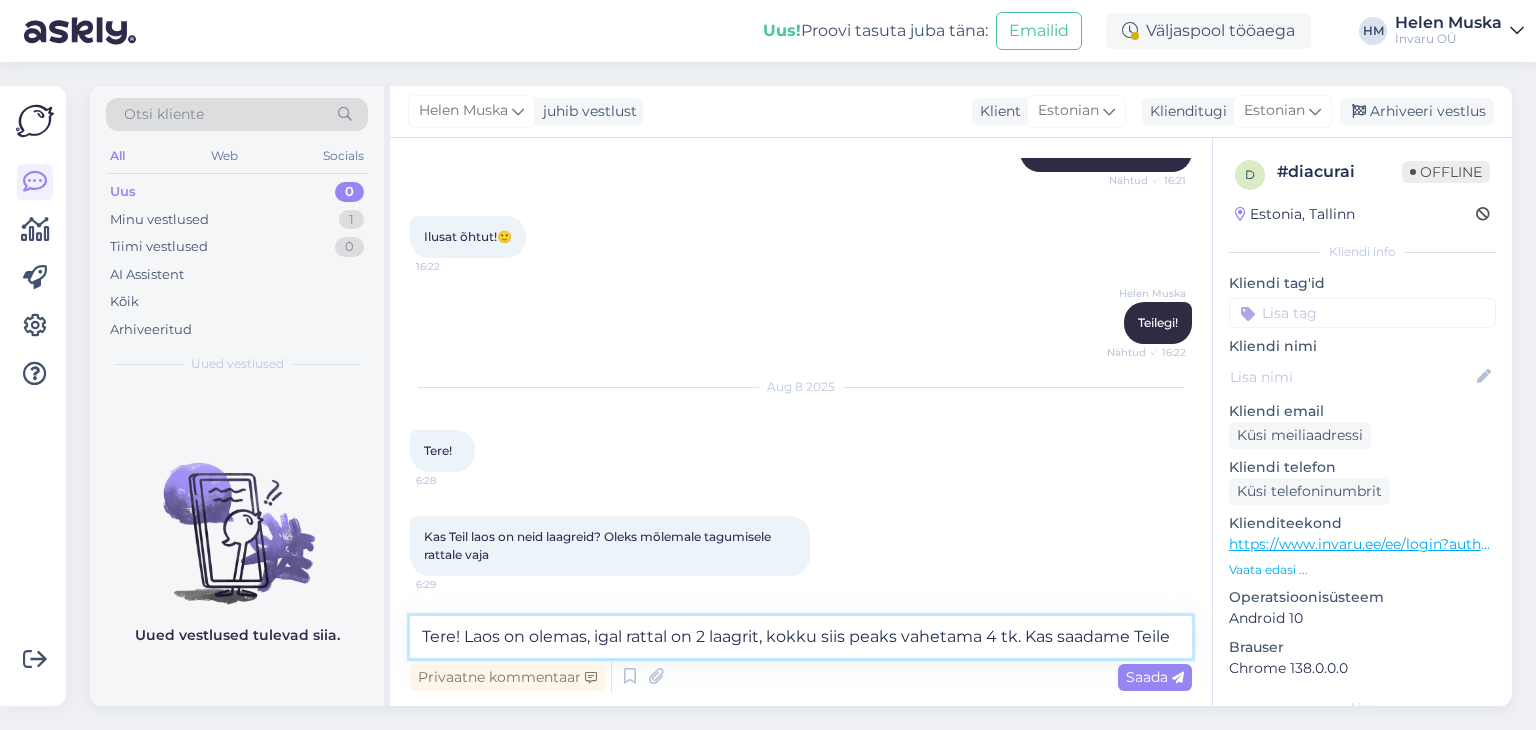 scroll, scrollTop: 840, scrollLeft: 0, axis: vertical 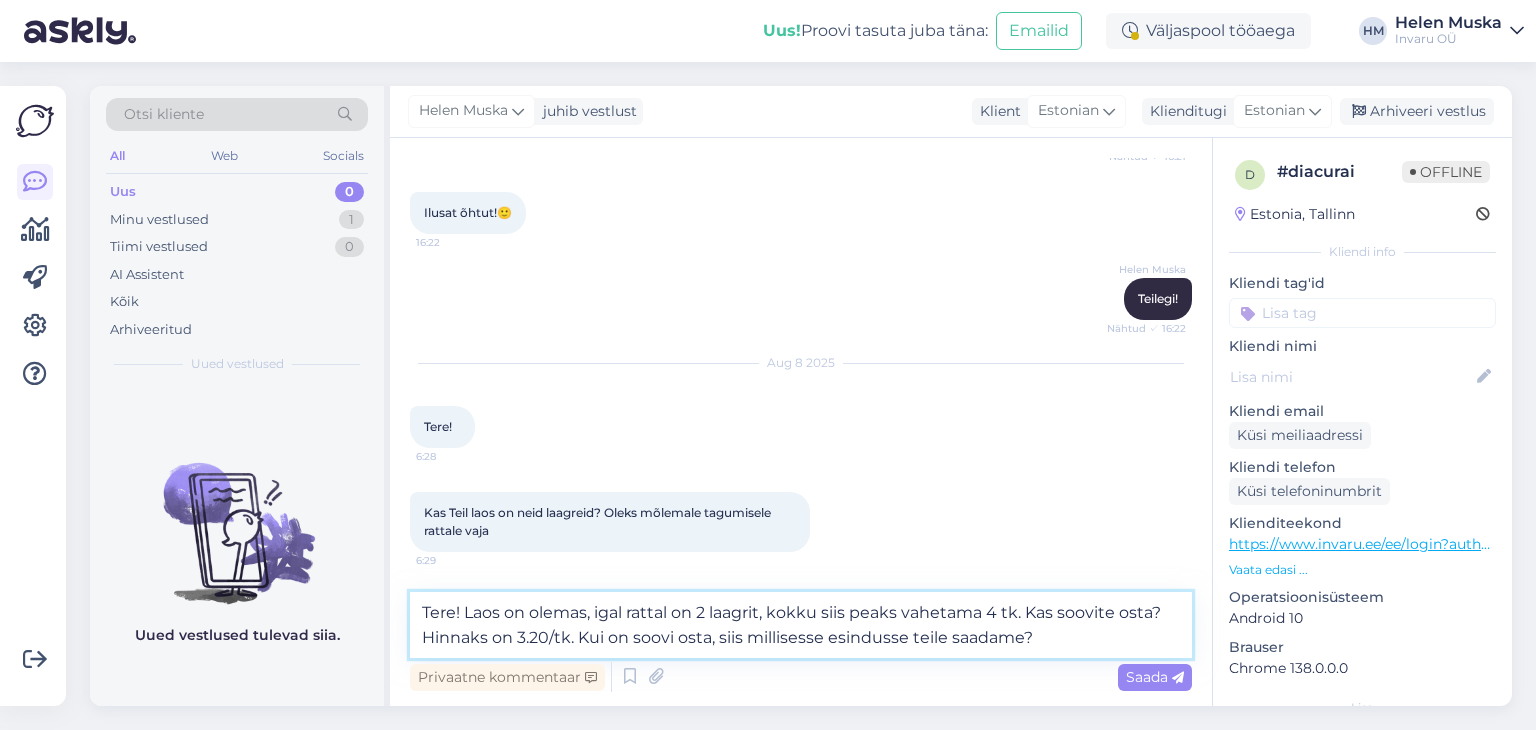 click on "Tere! Laos on olemas, igal rattal on 2 laagrit, kokku siis peaks vahetama 4 tk. Kas soovite osta? Hinnaks on 3.20/tk. Kui on soovi osta, siis millisesse esindusse teile saadame?" at bounding box center [801, 625] 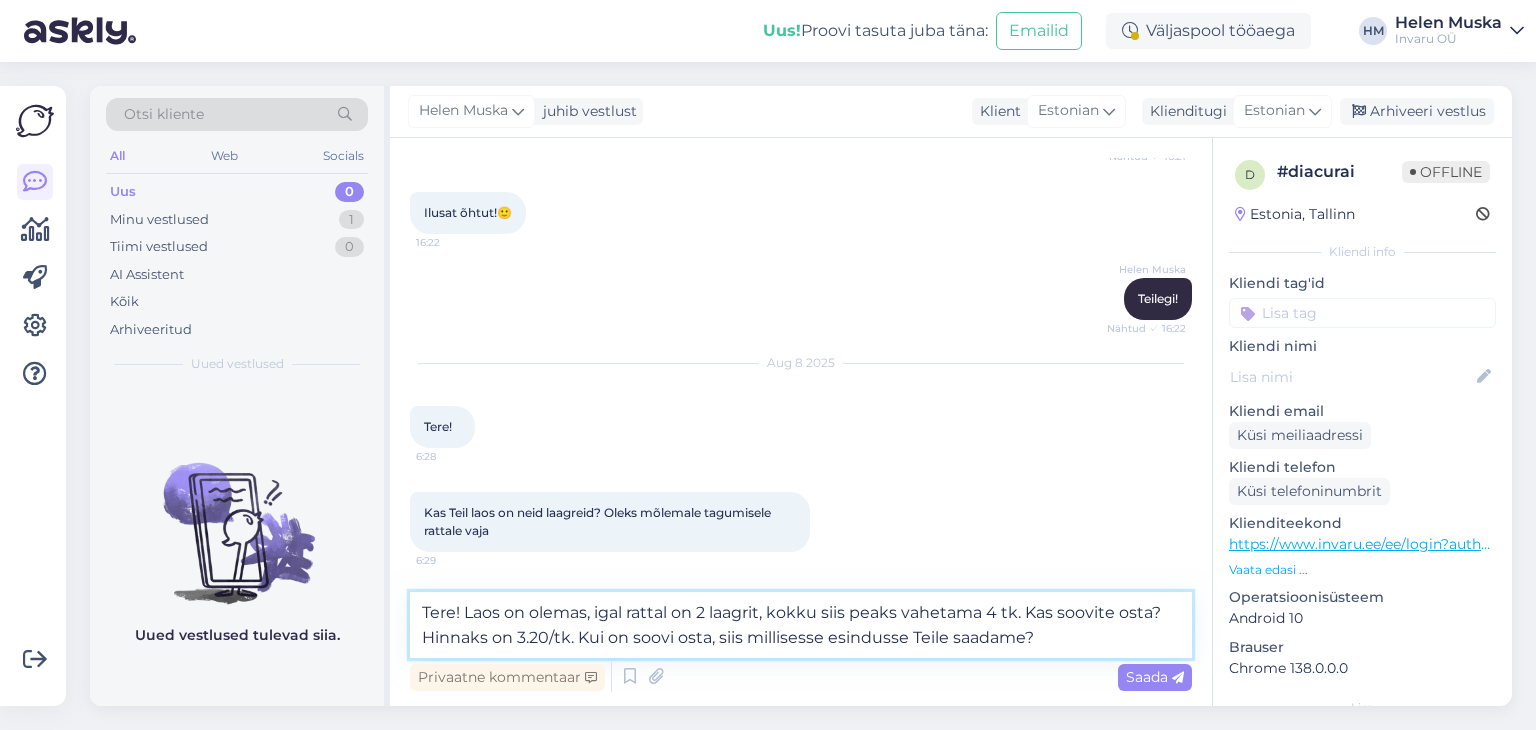 click on "Tere! Laos on olemas, igal rattal on 2 laagrit, kokku siis peaks vahetama 4 tk. Kas soovite osta? Hinnaks on 3.20/tk. Kui on soovi osta, siis millisesse esindusse Teile saadame?" at bounding box center [801, 625] 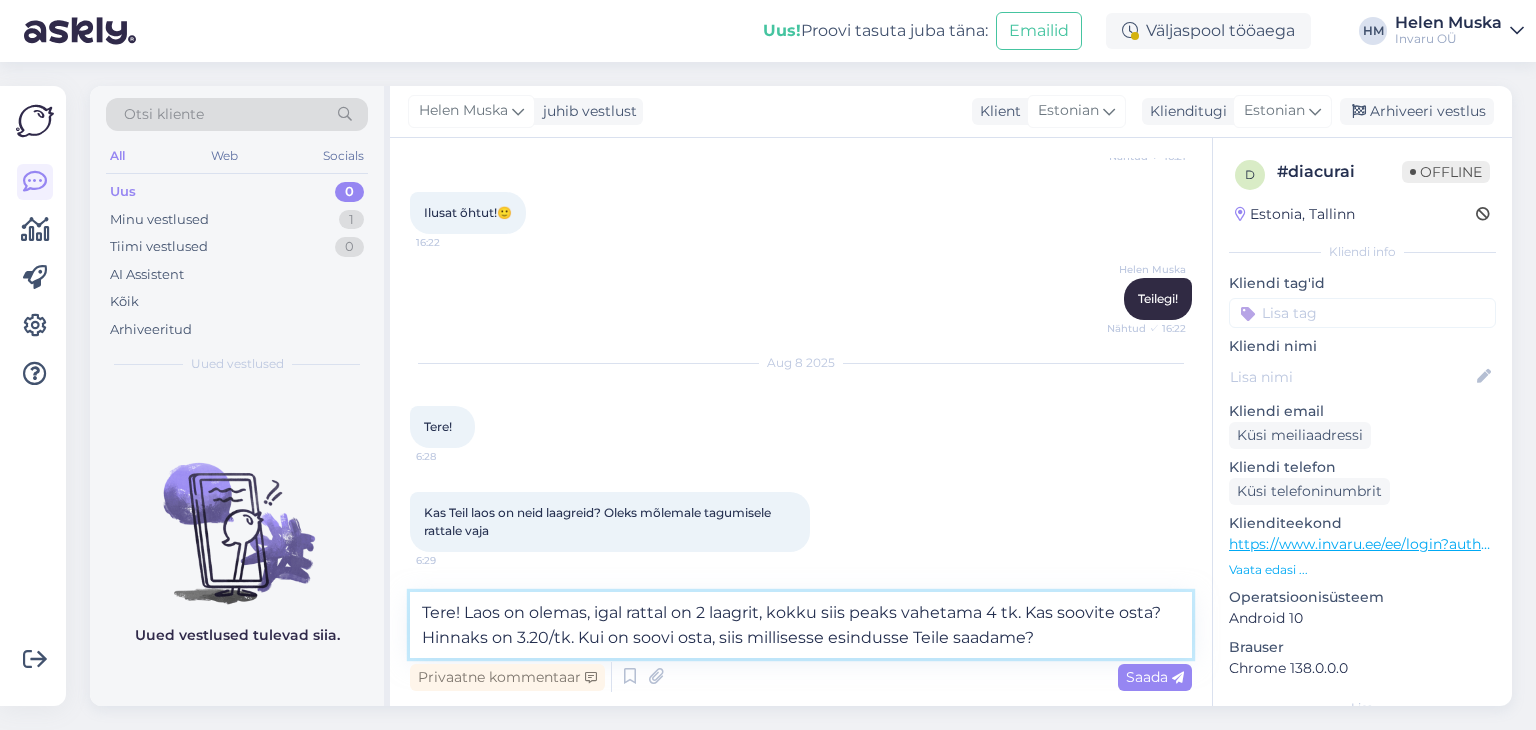 drag, startPoint x: 1177, startPoint y: 611, endPoint x: 1027, endPoint y: 611, distance: 150 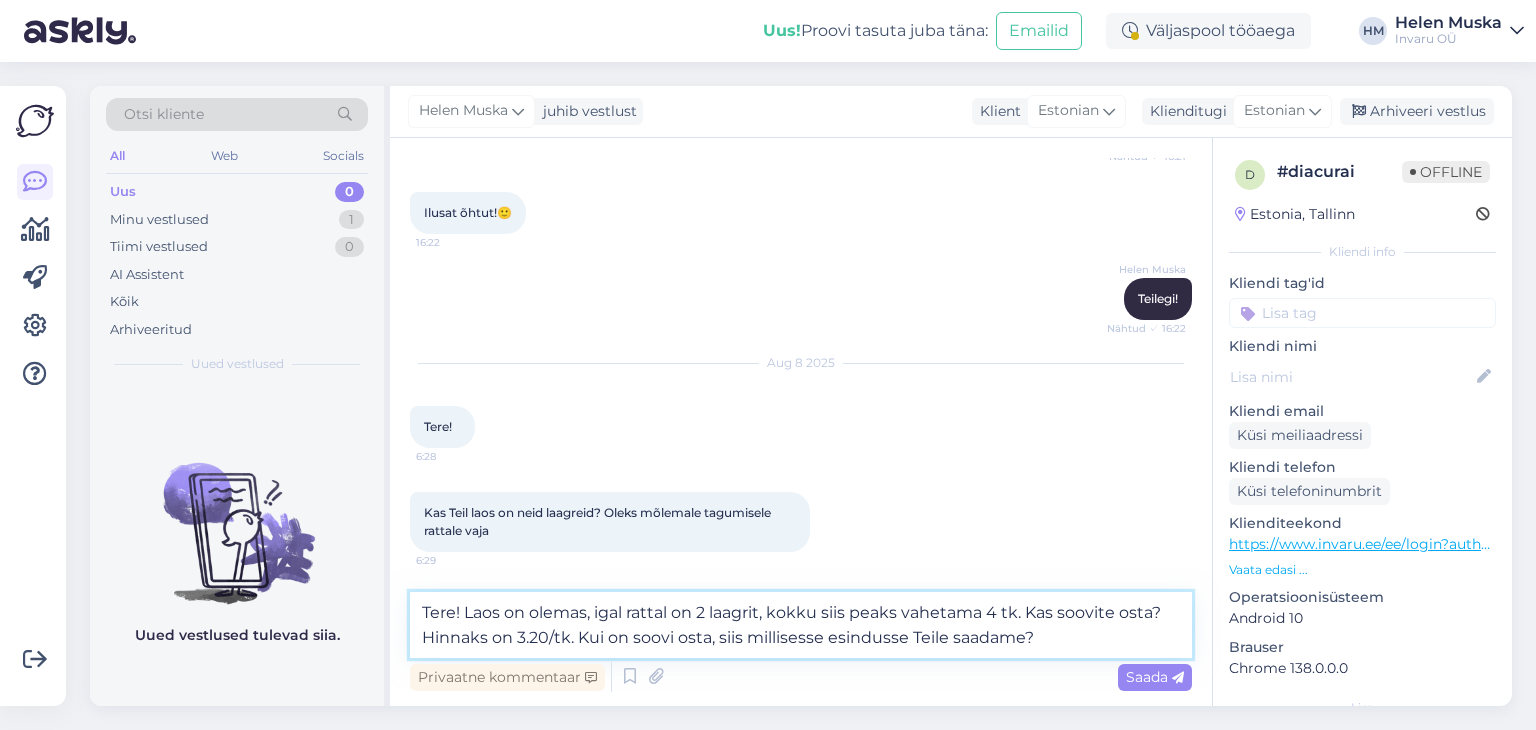 click on "Tere! Laos on olemas, igal rattal on 2 laagrit, kokku siis peaks vahetama 4 tk. Kas soovite osta? Hinnaks on 3.20/tk. Kui on soovi osta, siis millisesse esindusse Teile saadame?" at bounding box center [801, 625] 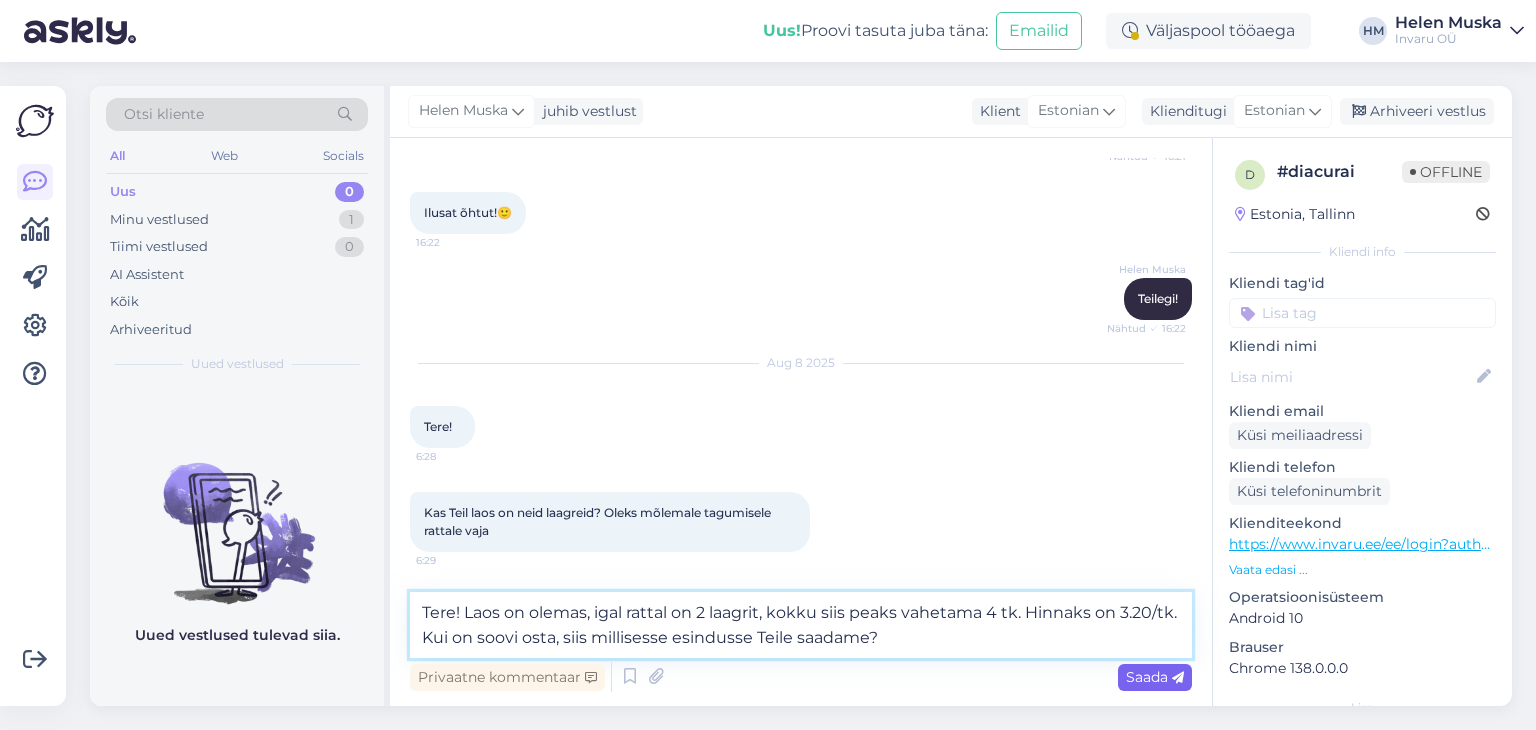 type on "Tere! Laos on olemas, igal rattal on 2 laagrit, kokku siis peaks vahetama 4 tk. Hinnaks on 3.20/tk. Kui on soovi osta, siis millisesse esindusse Teile saadame?" 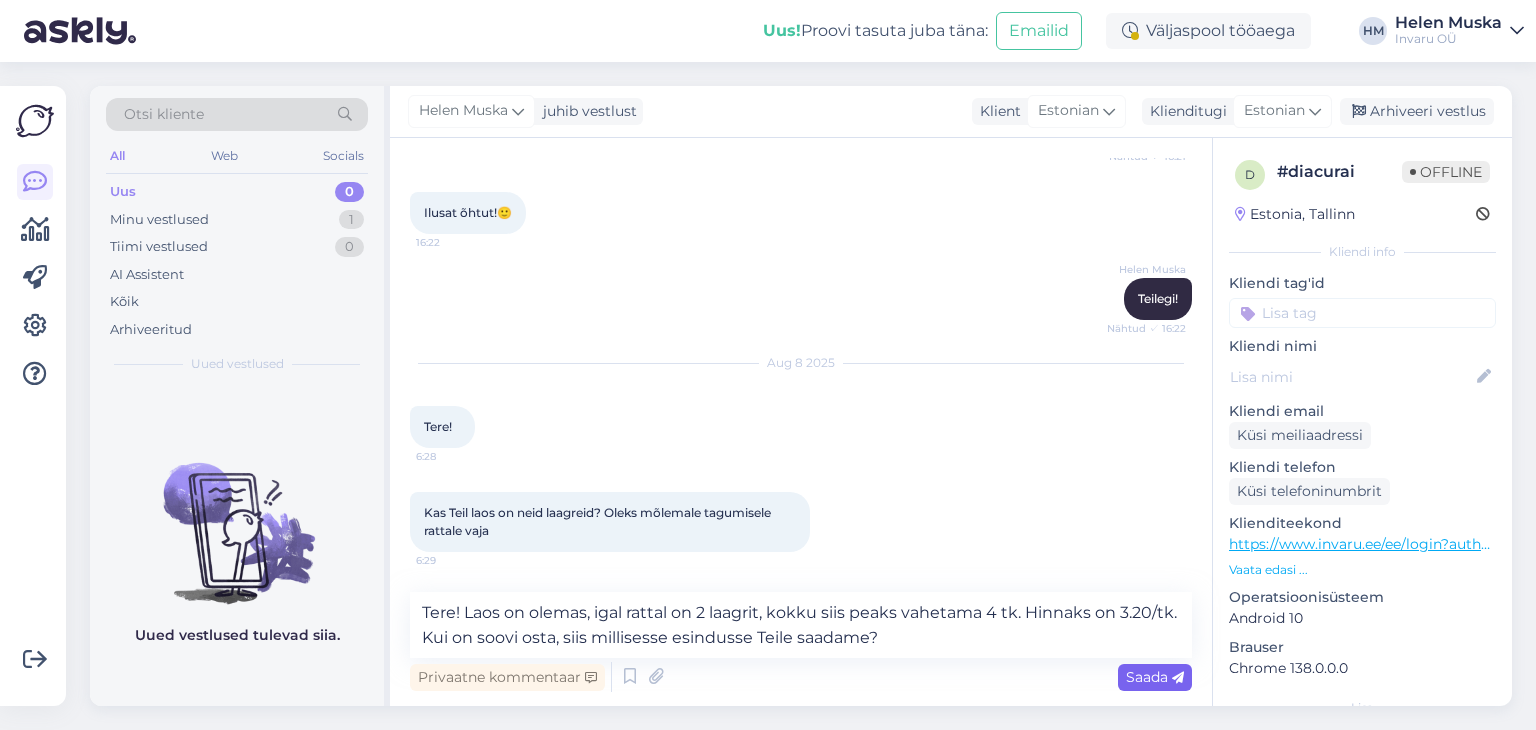 click on "Saada" at bounding box center (1155, 677) 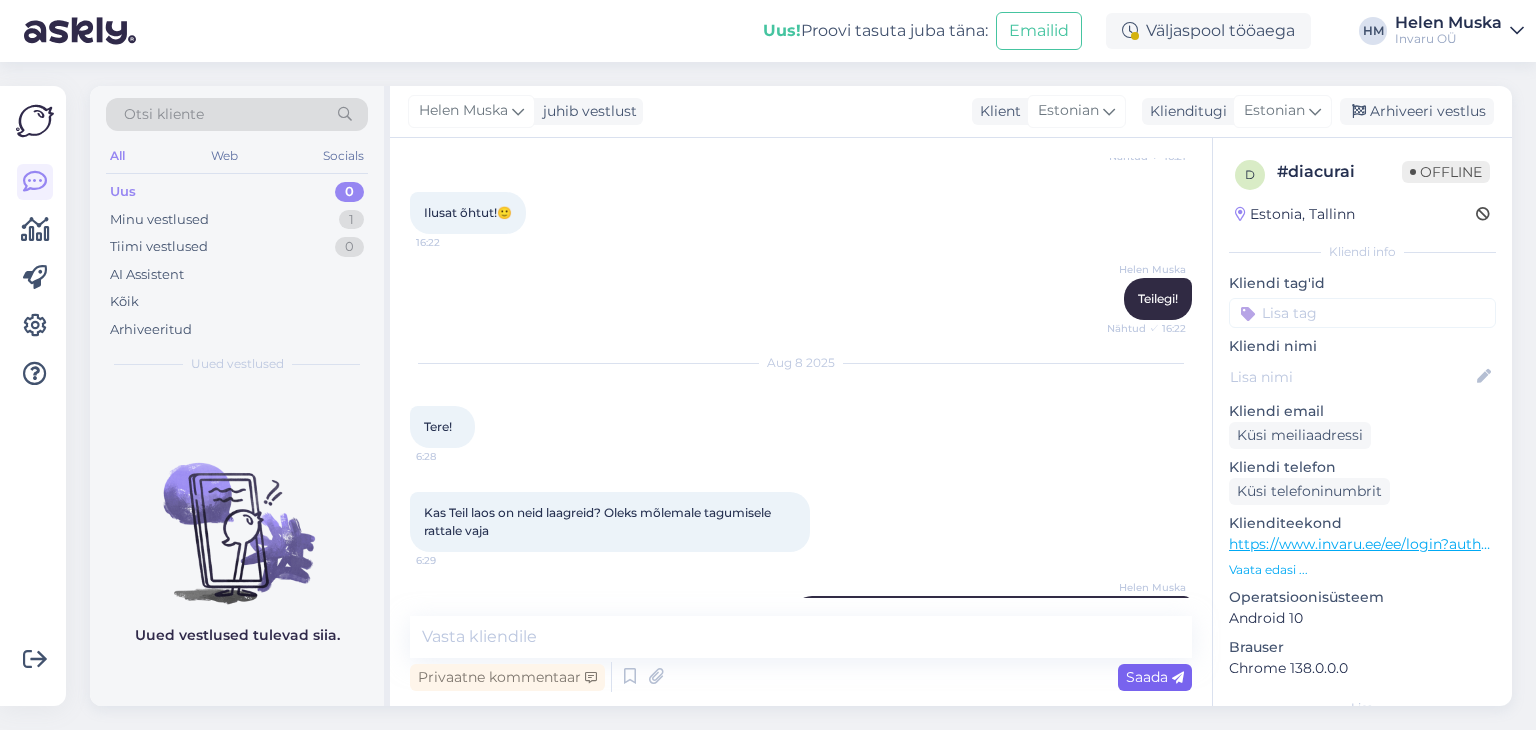 scroll, scrollTop: 962, scrollLeft: 0, axis: vertical 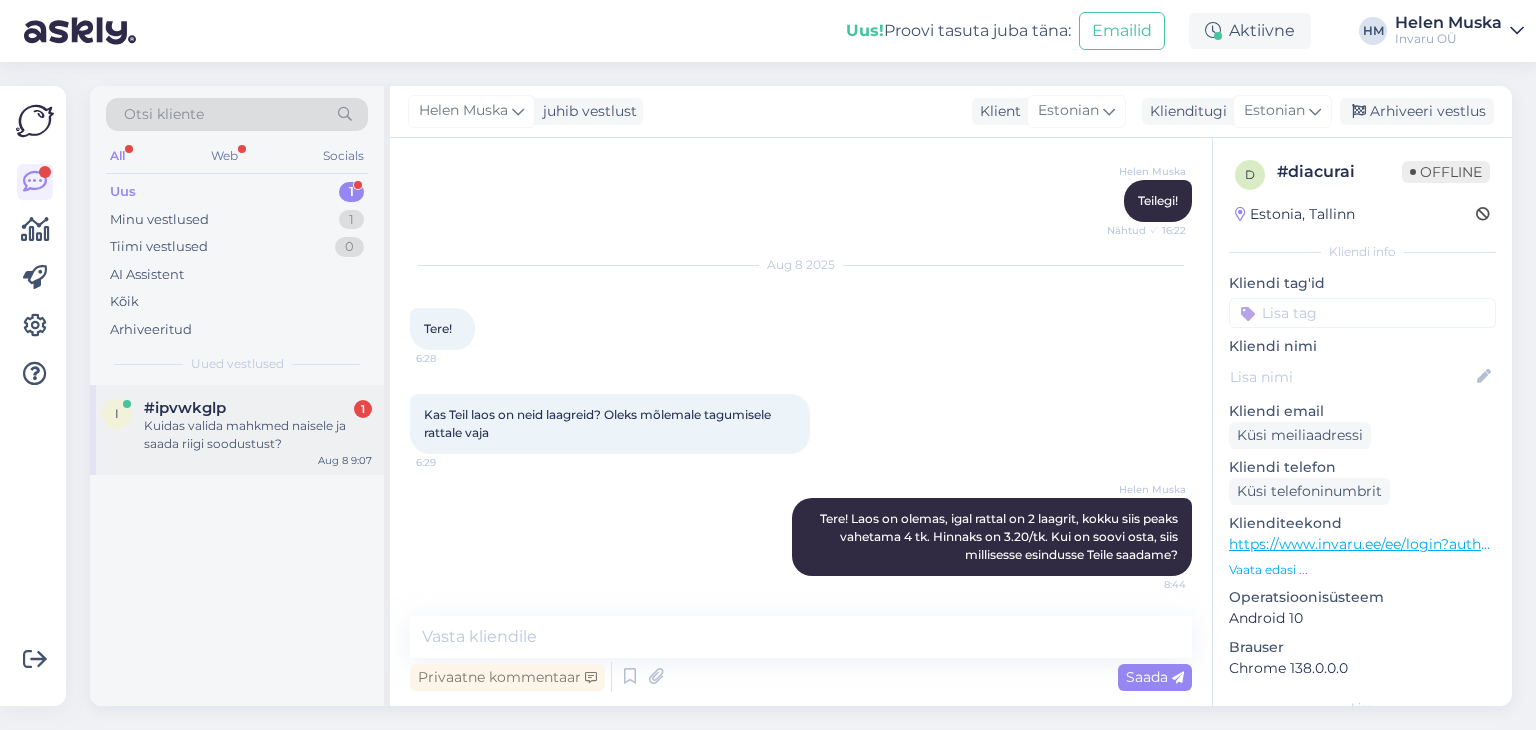 click on "Kuidas valida mahkmed naisele ja saada riigi soodustust?" at bounding box center (258, 435) 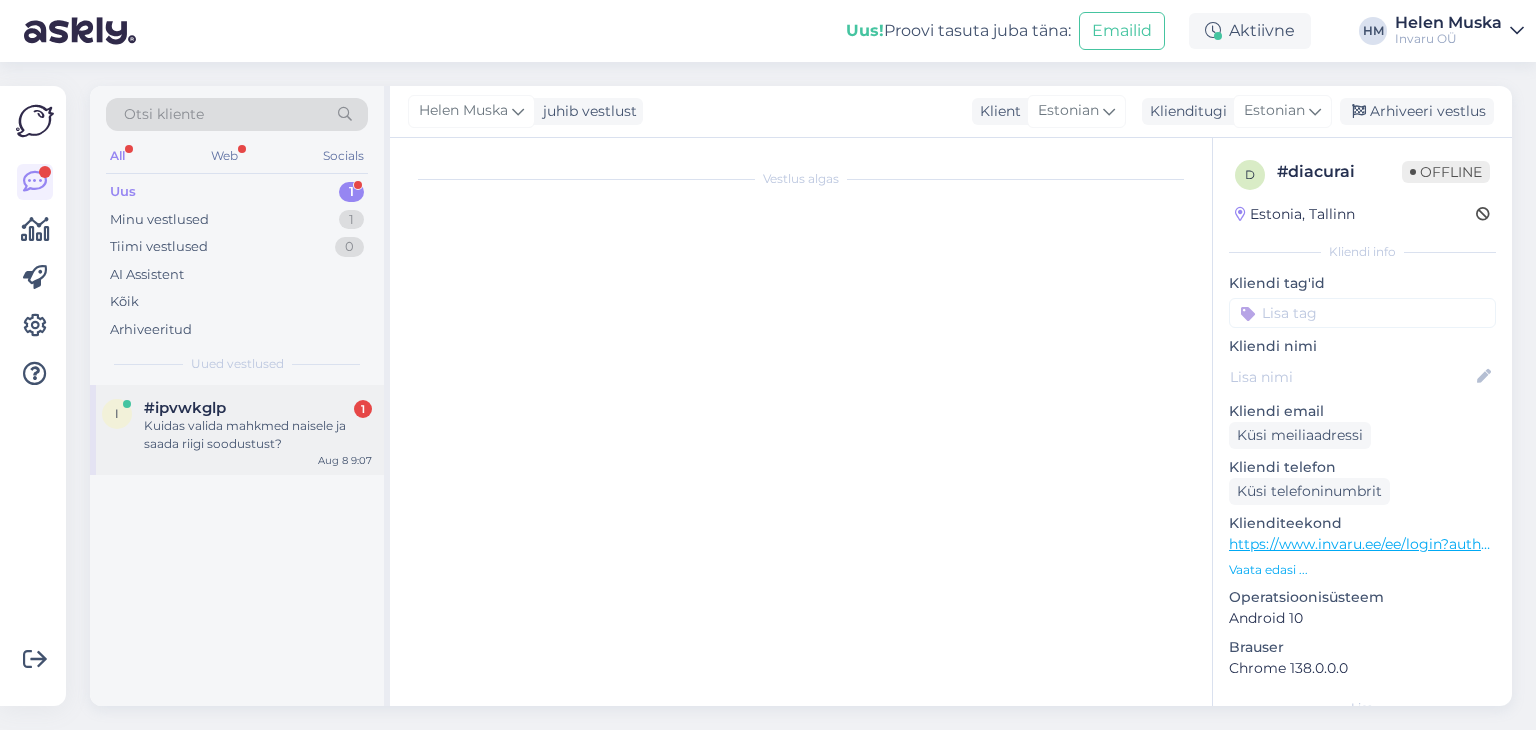 scroll, scrollTop: 0, scrollLeft: 0, axis: both 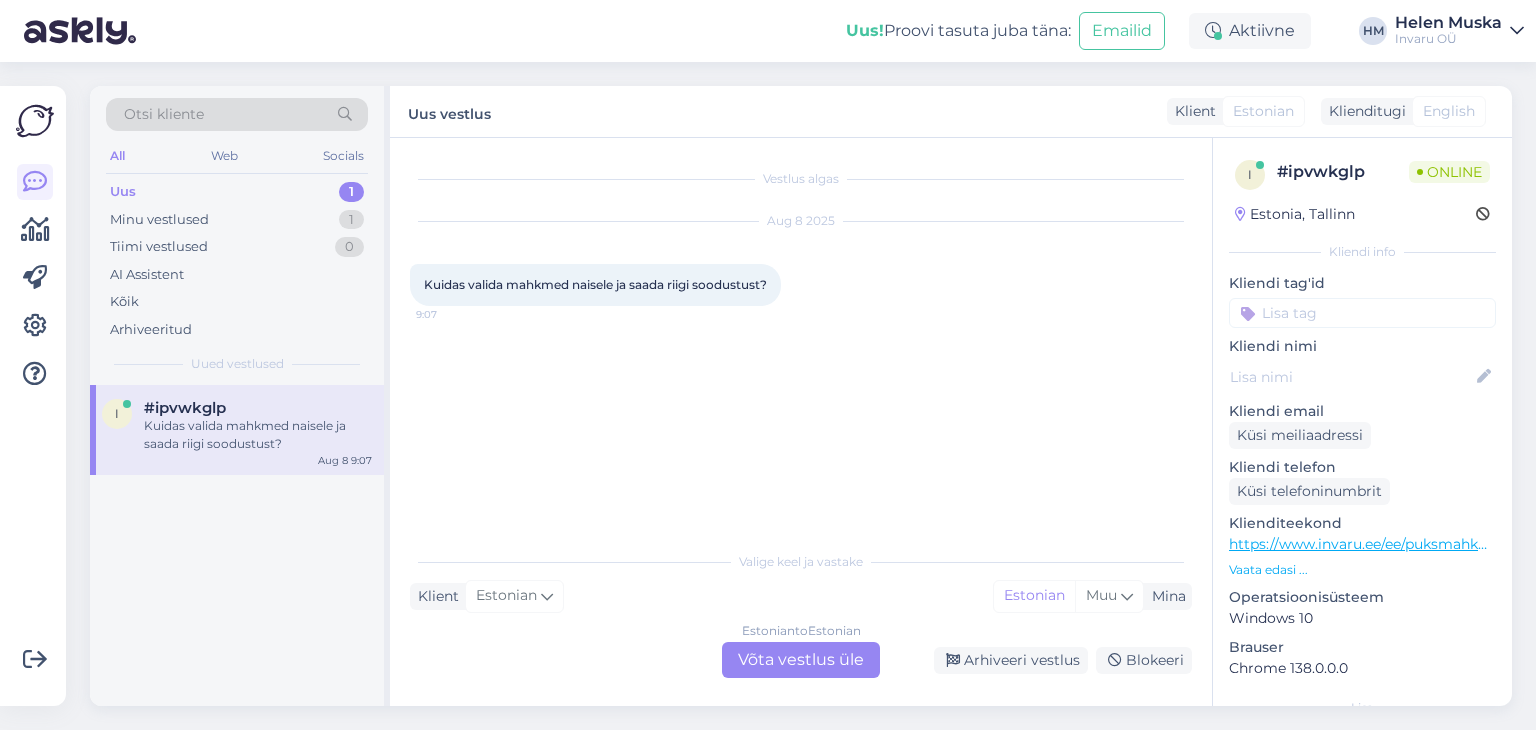 click on "Estonian  to  Estonian Võta vestlus üle" at bounding box center [801, 660] 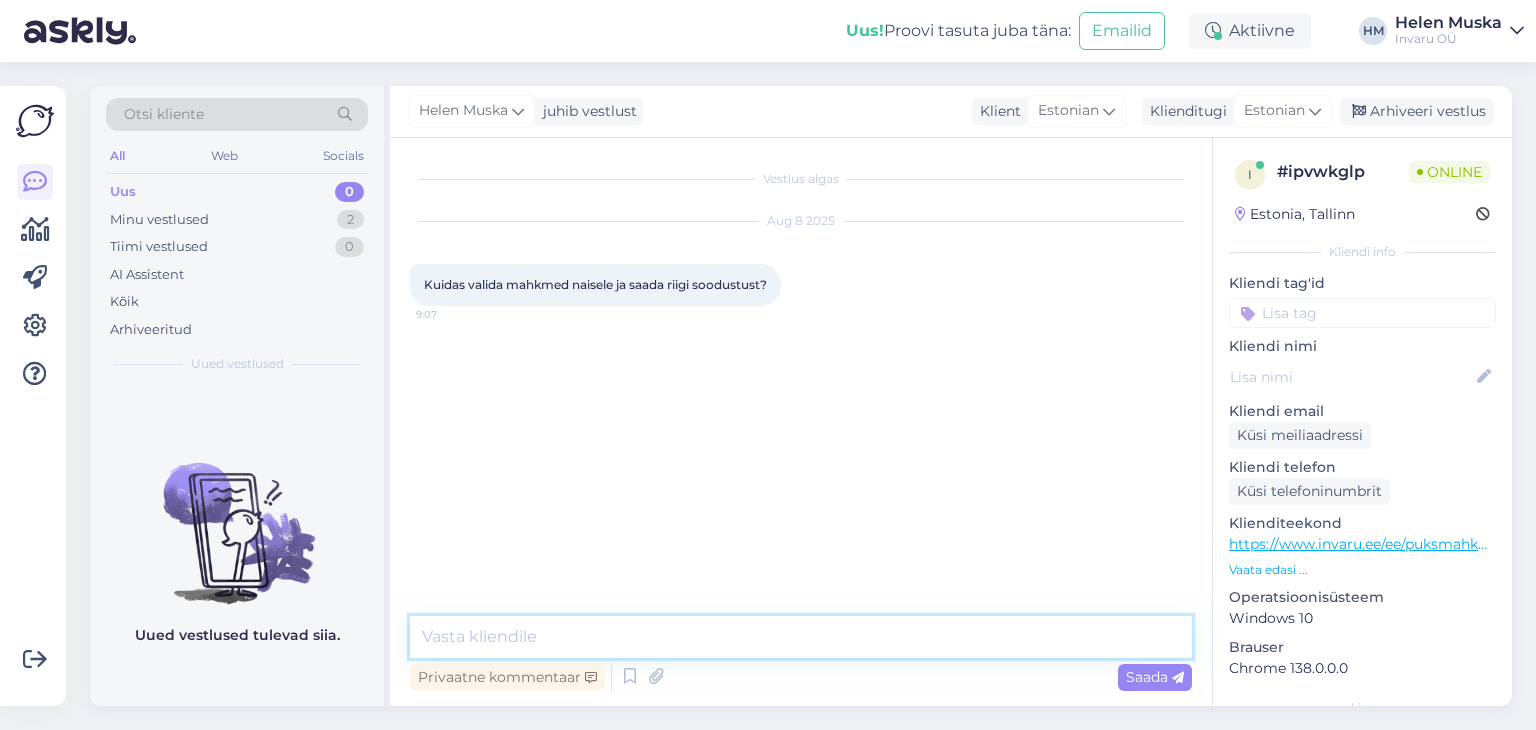 click at bounding box center [801, 637] 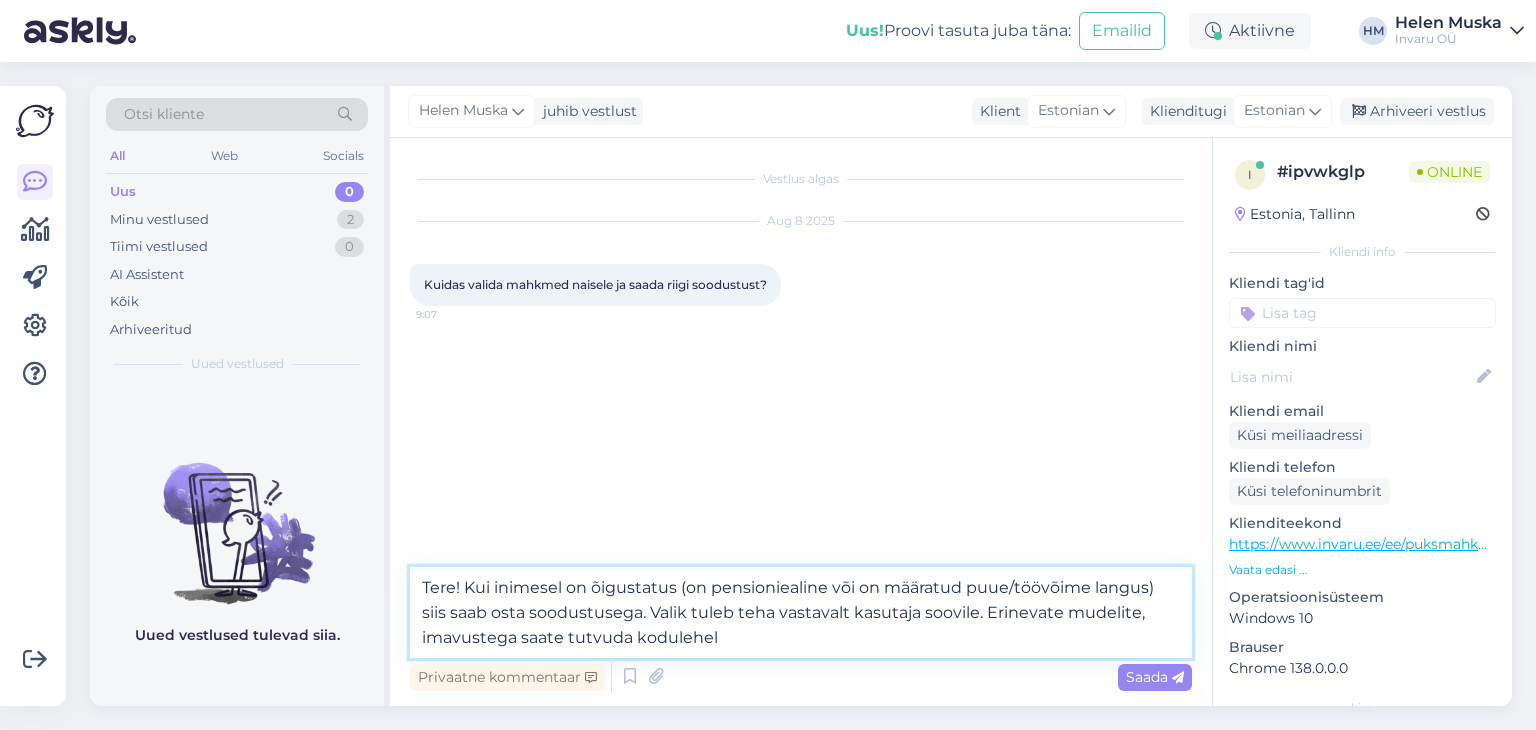 paste on "https://www.invaru.ee/ee/mahkmed-ja-imavad-tooted" 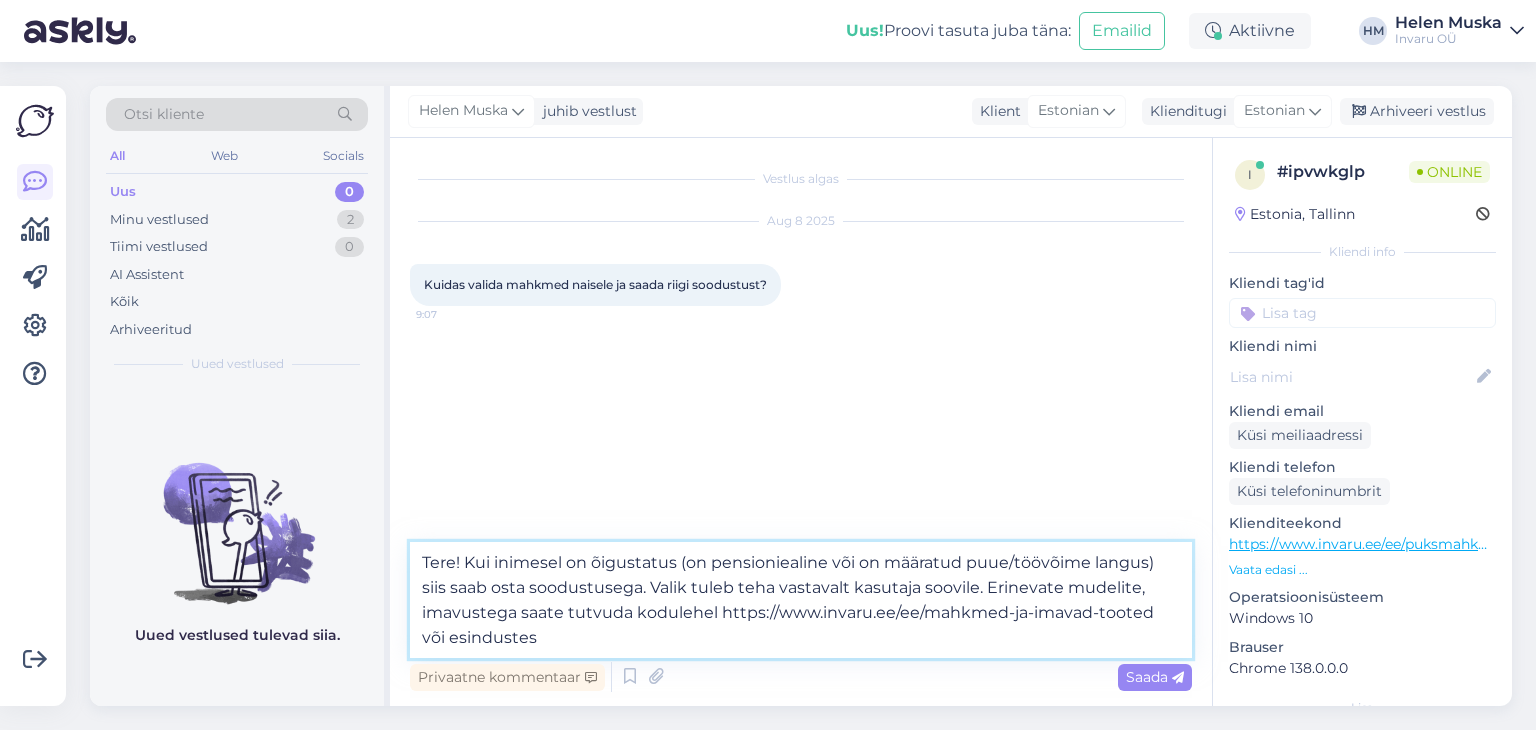 paste on "https://www.invaru.ee/ee/invaru-esindused" 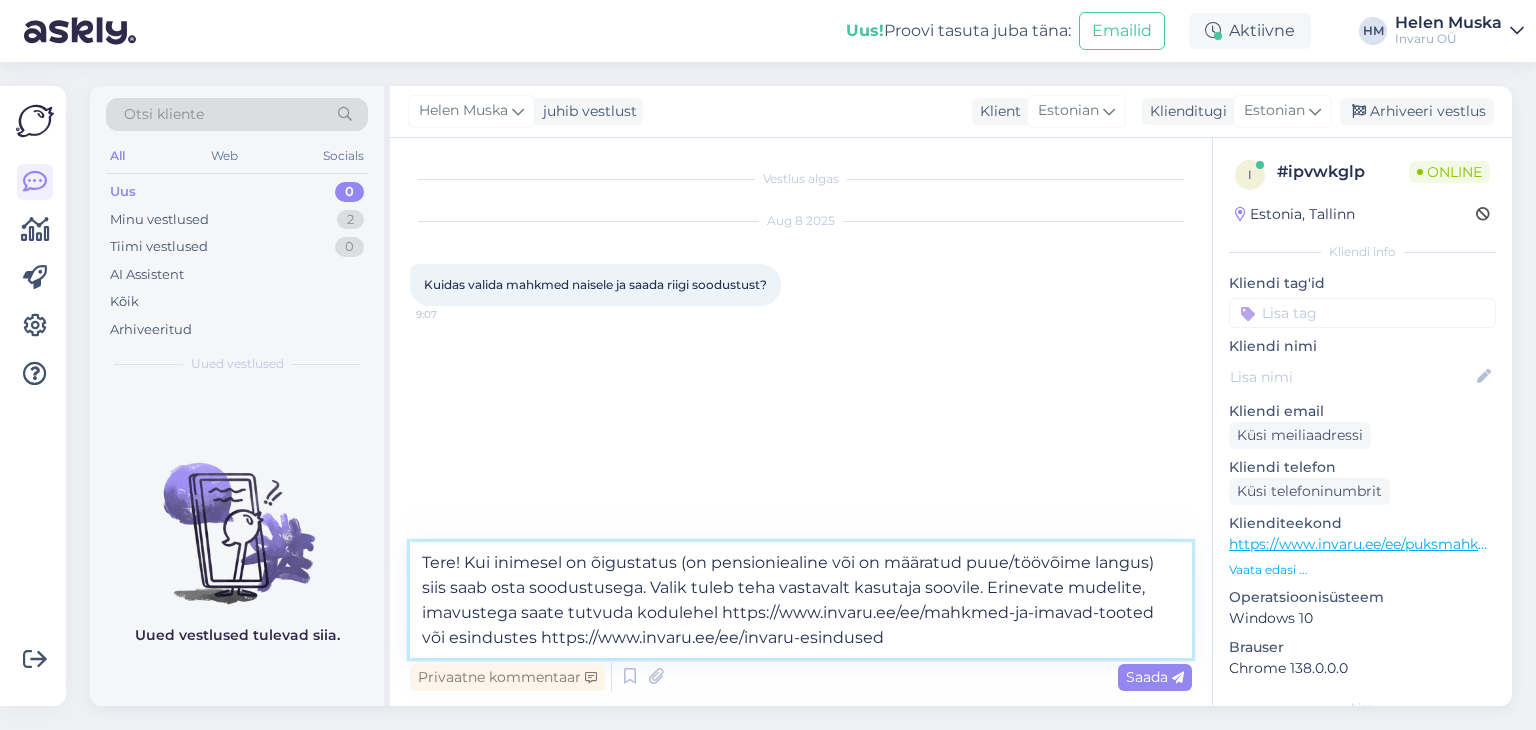 type on "Tere! Kui inimesel on õigustatus (on pensioniealine või on määratud puue/töövõime langus) siis saab osta soodustusega. Valik tuleb teha vastavalt kasutaja soovile. Erinevate mudelite, imavustega saate tutvuda kodulehel https://www.invaru.ee/ee/mahkmed-ja-imavad-tooted või esindustes https://www.invaru.ee/ee/invaru-esindused" 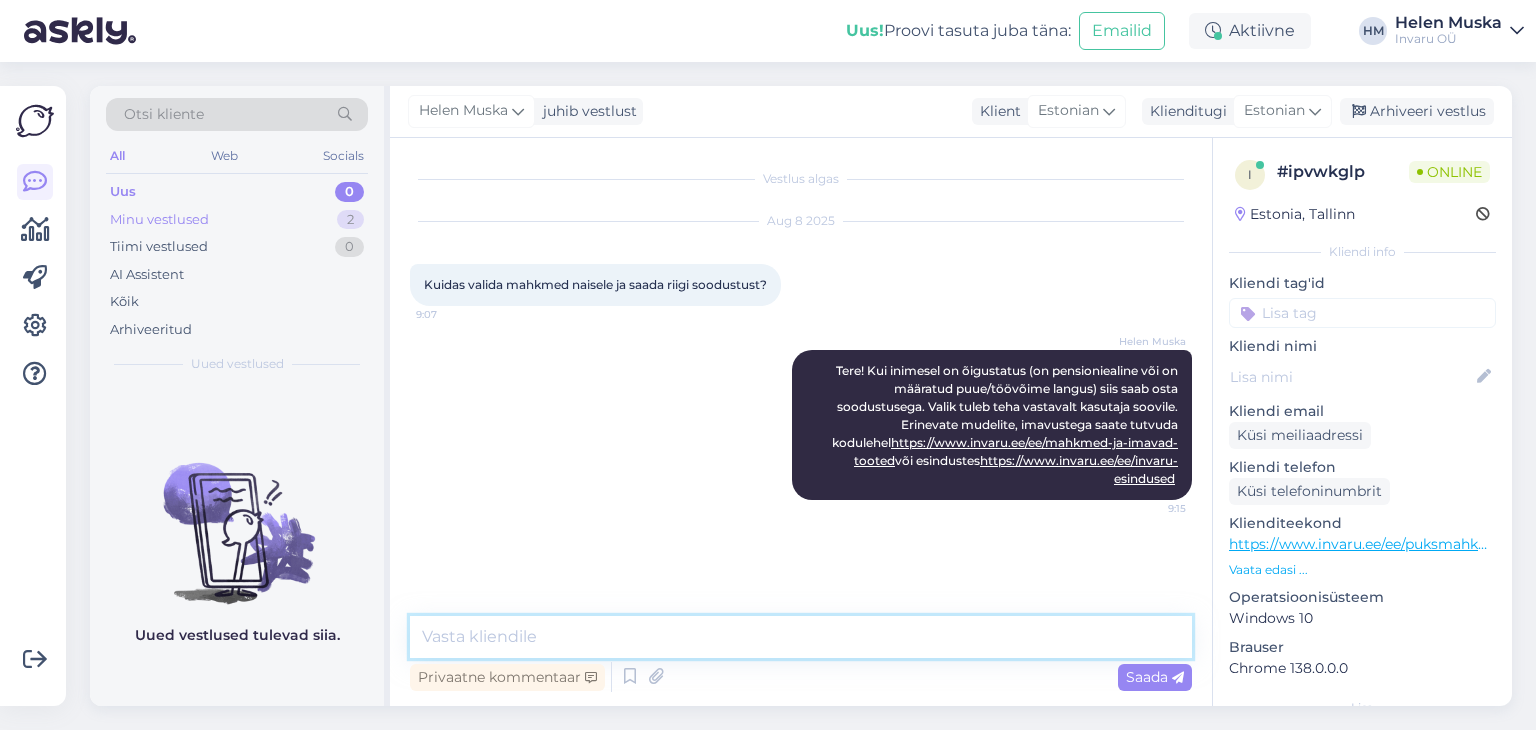 type 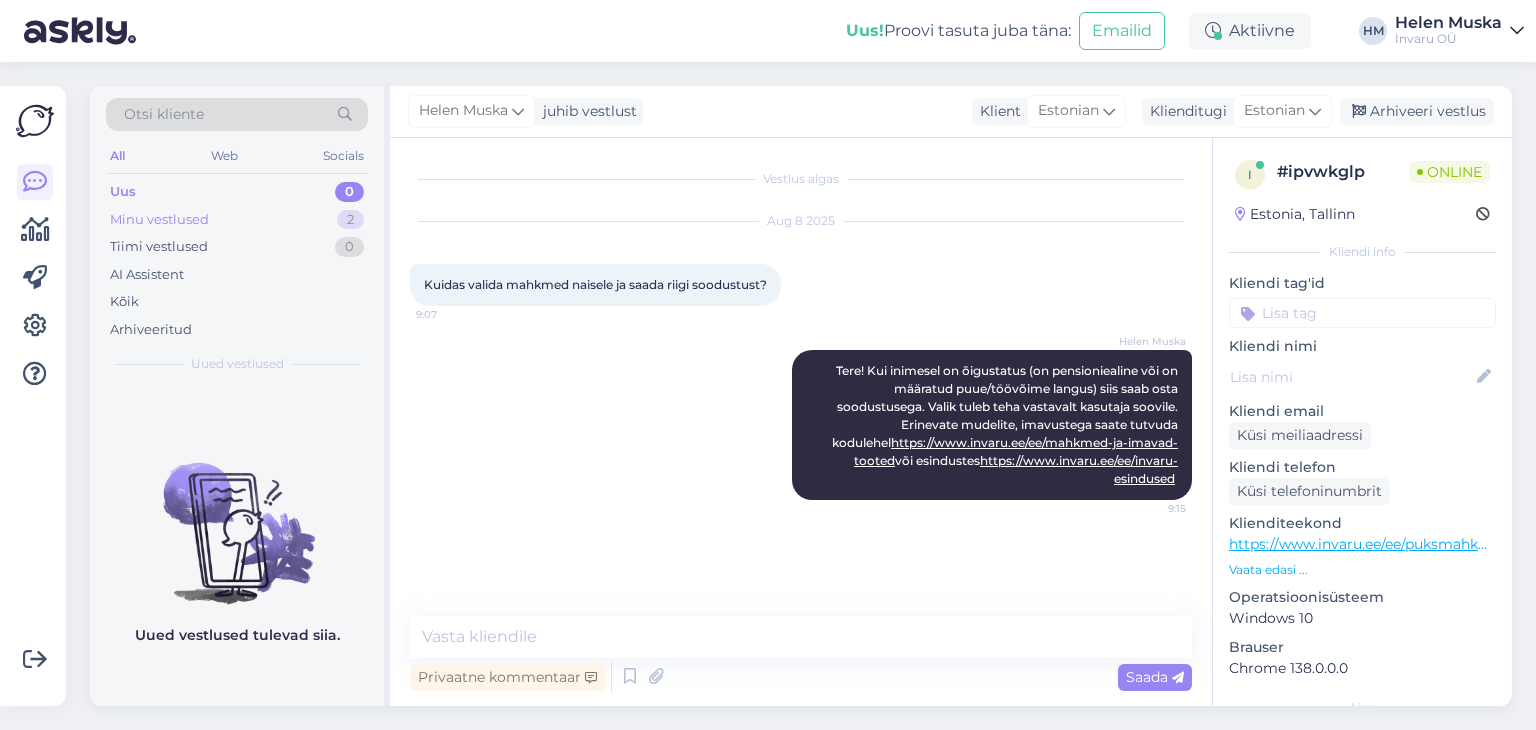 click on "Minu vestlused" at bounding box center (159, 220) 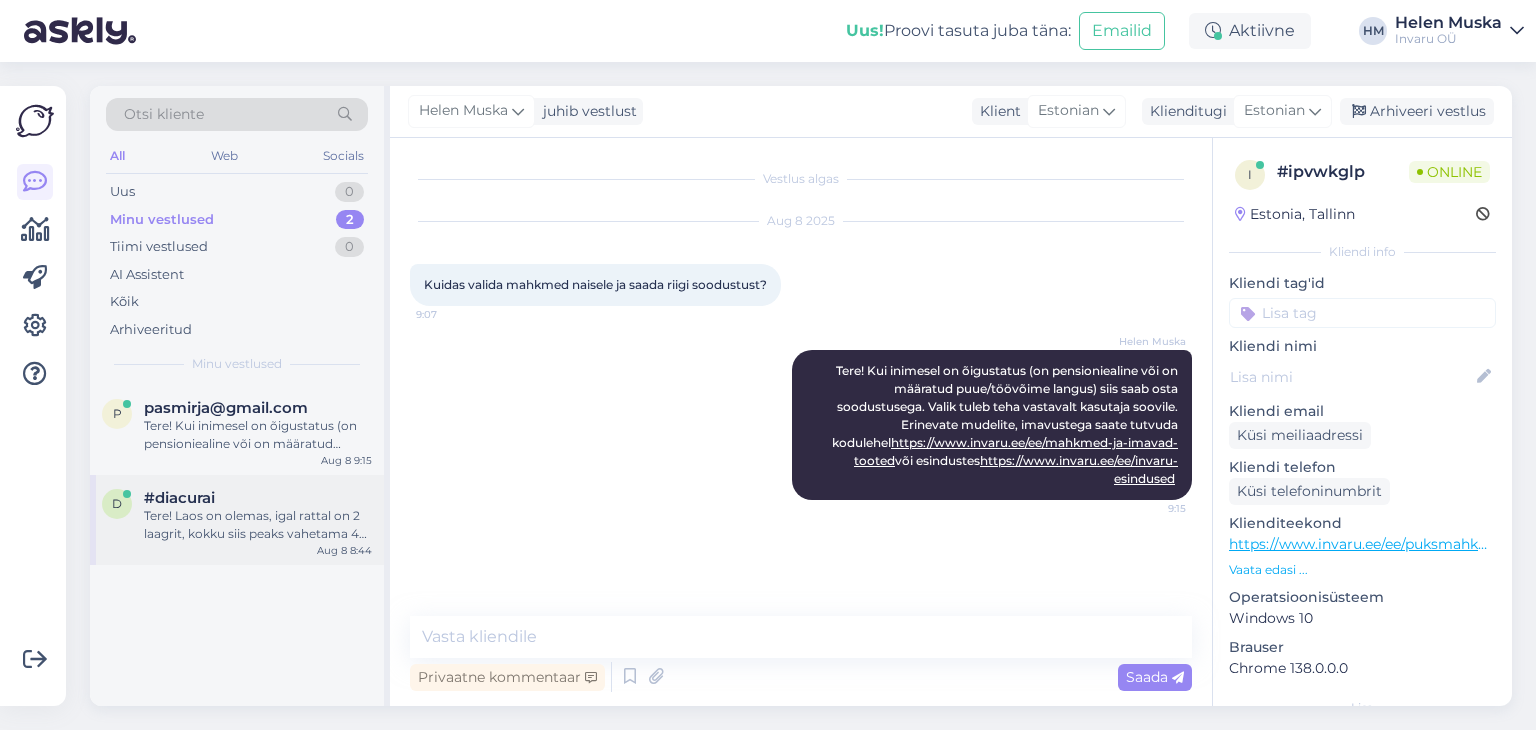 click on "Tere! Laos on olemas, igal rattal on 2 laagrit, kokku siis peaks vahetama 4 tk. Hinnaks on 3.20/tk. Kui on soovi osta, siis millisesse esindusse Teile saadame?" at bounding box center (258, 525) 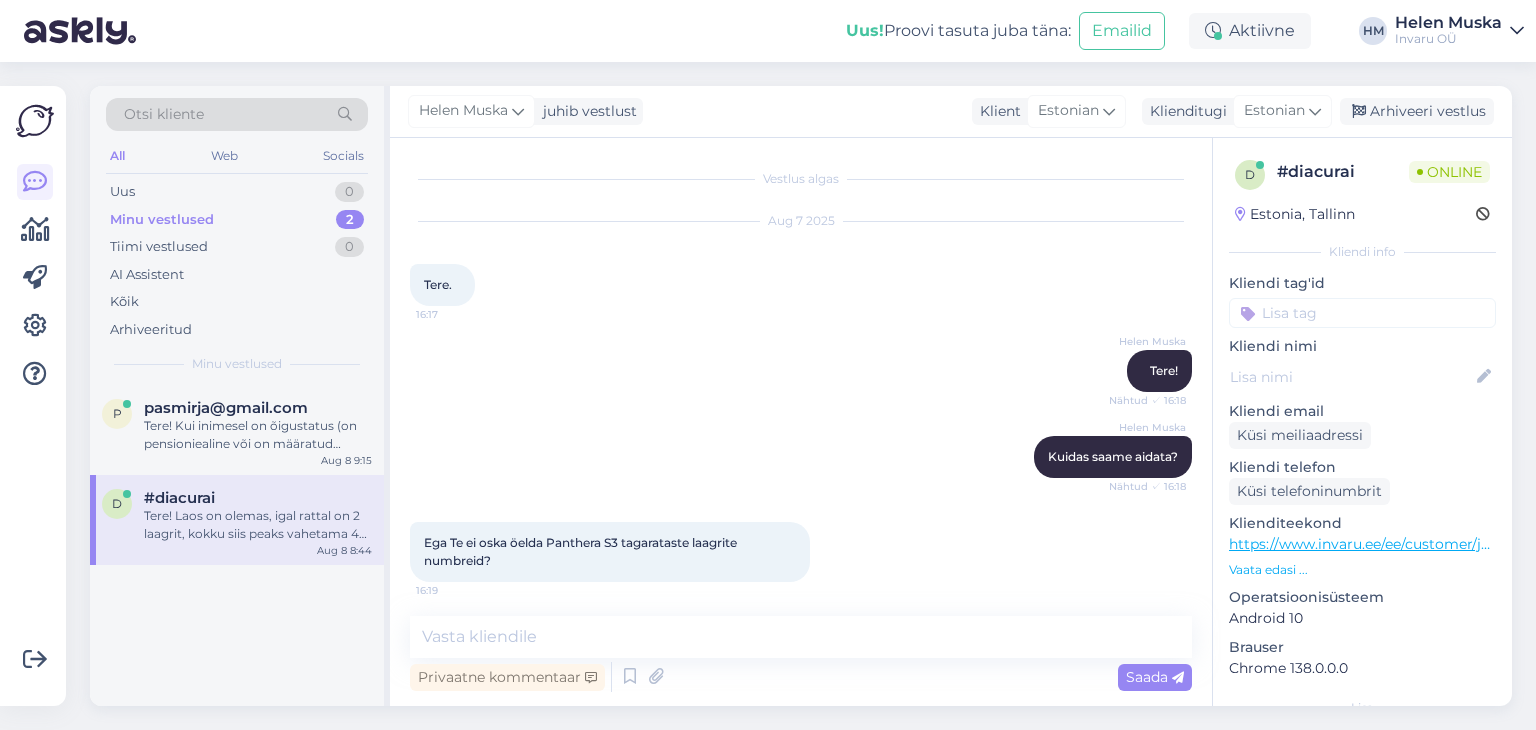 scroll, scrollTop: 962, scrollLeft: 0, axis: vertical 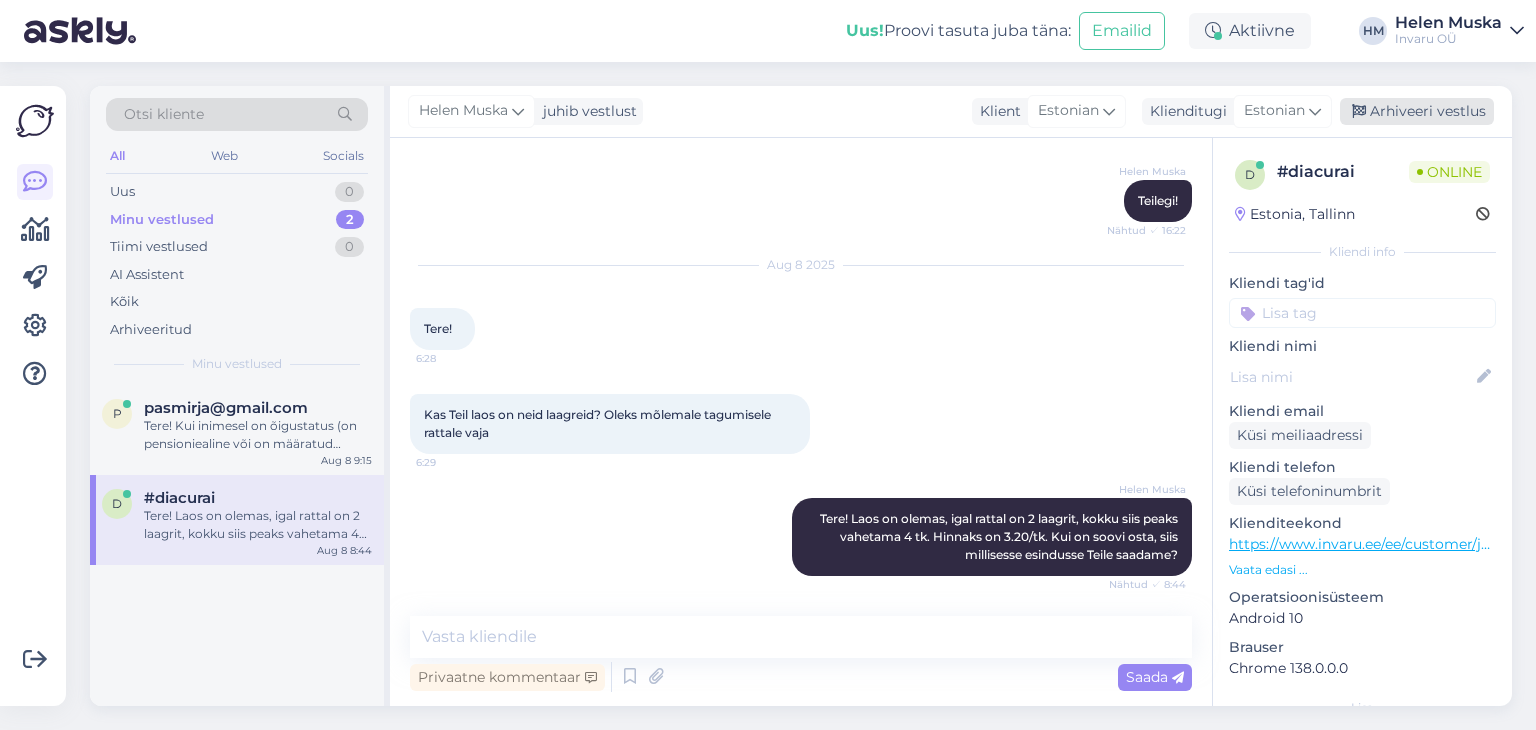 click on "Arhiveeri vestlus" at bounding box center [1417, 111] 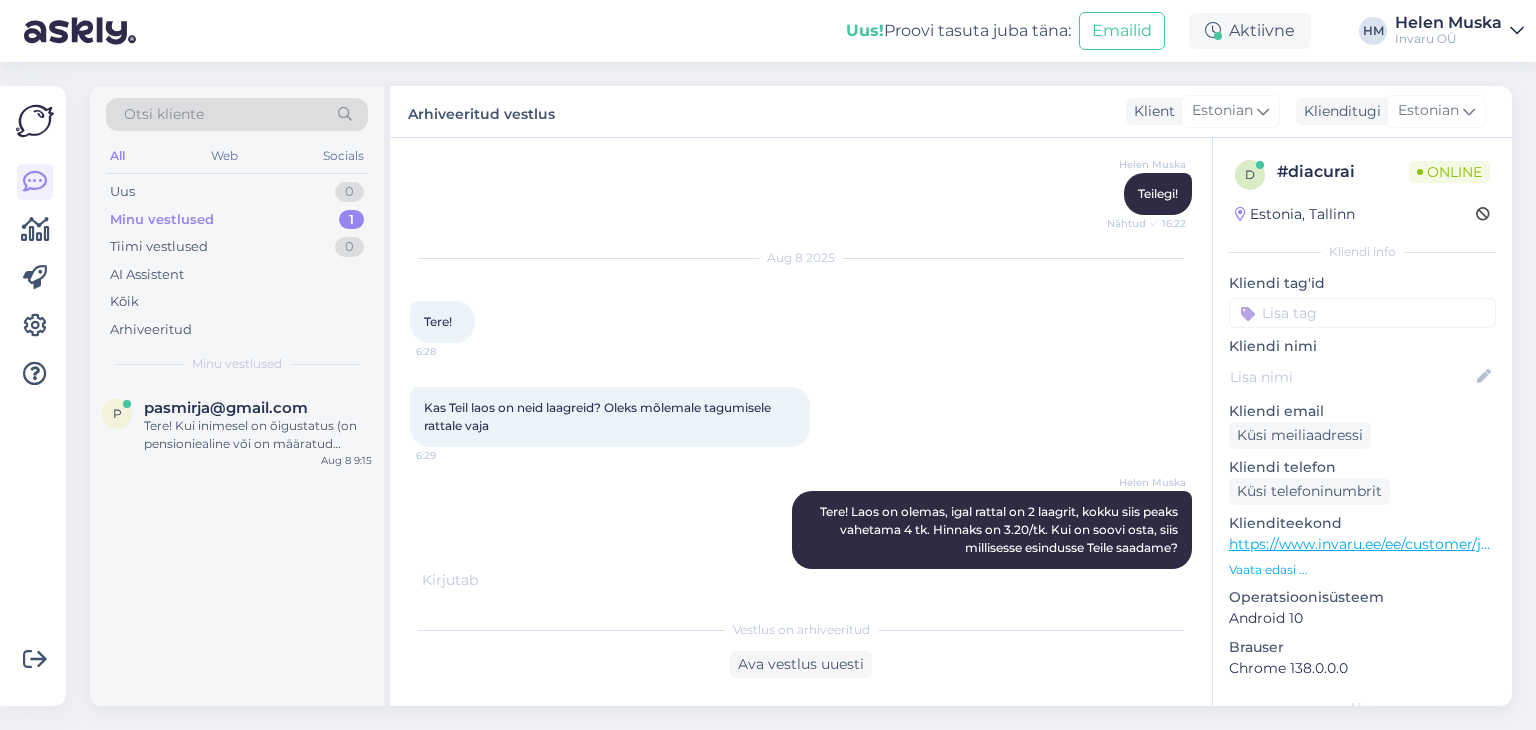 scroll, scrollTop: 990, scrollLeft: 0, axis: vertical 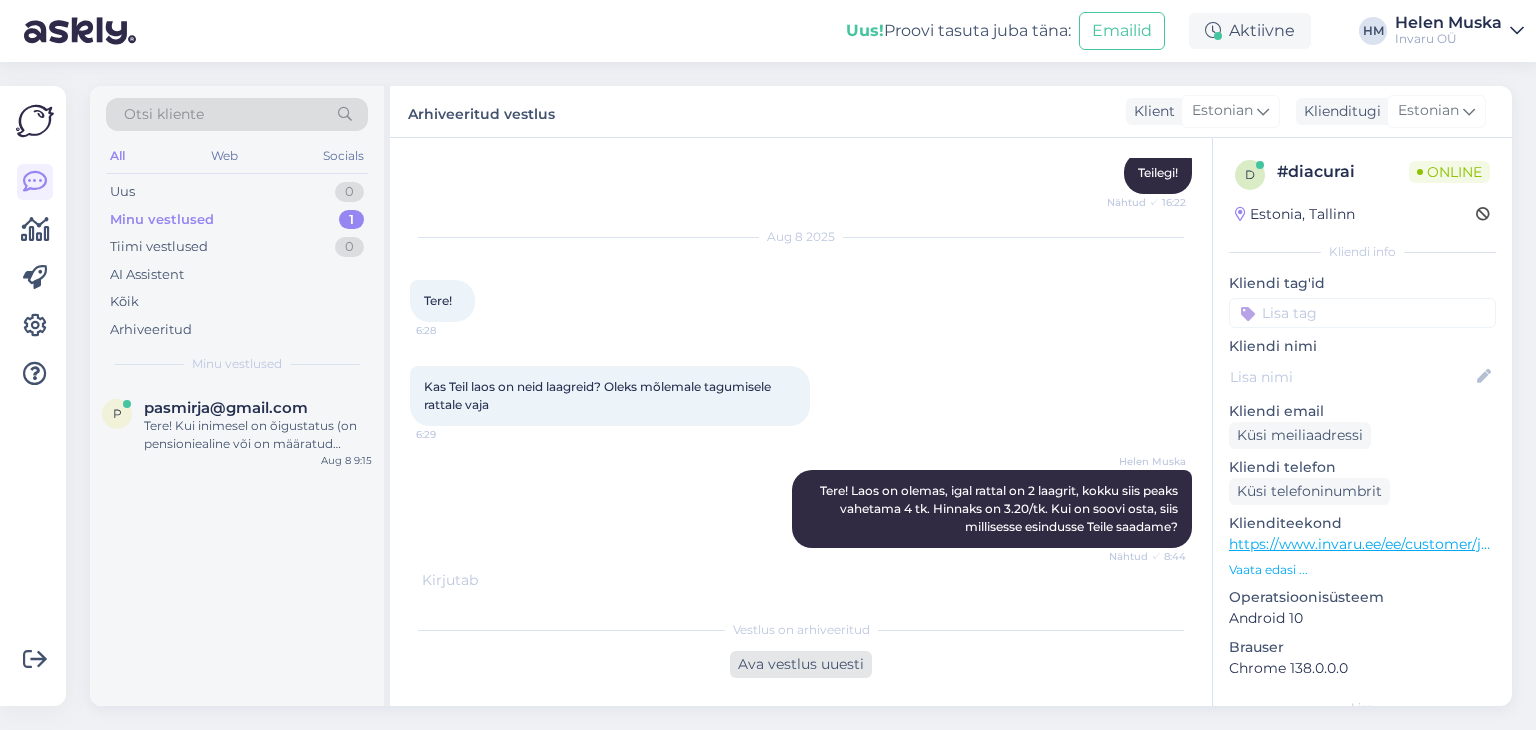 click on "Ava vestlus uuesti" at bounding box center [801, 664] 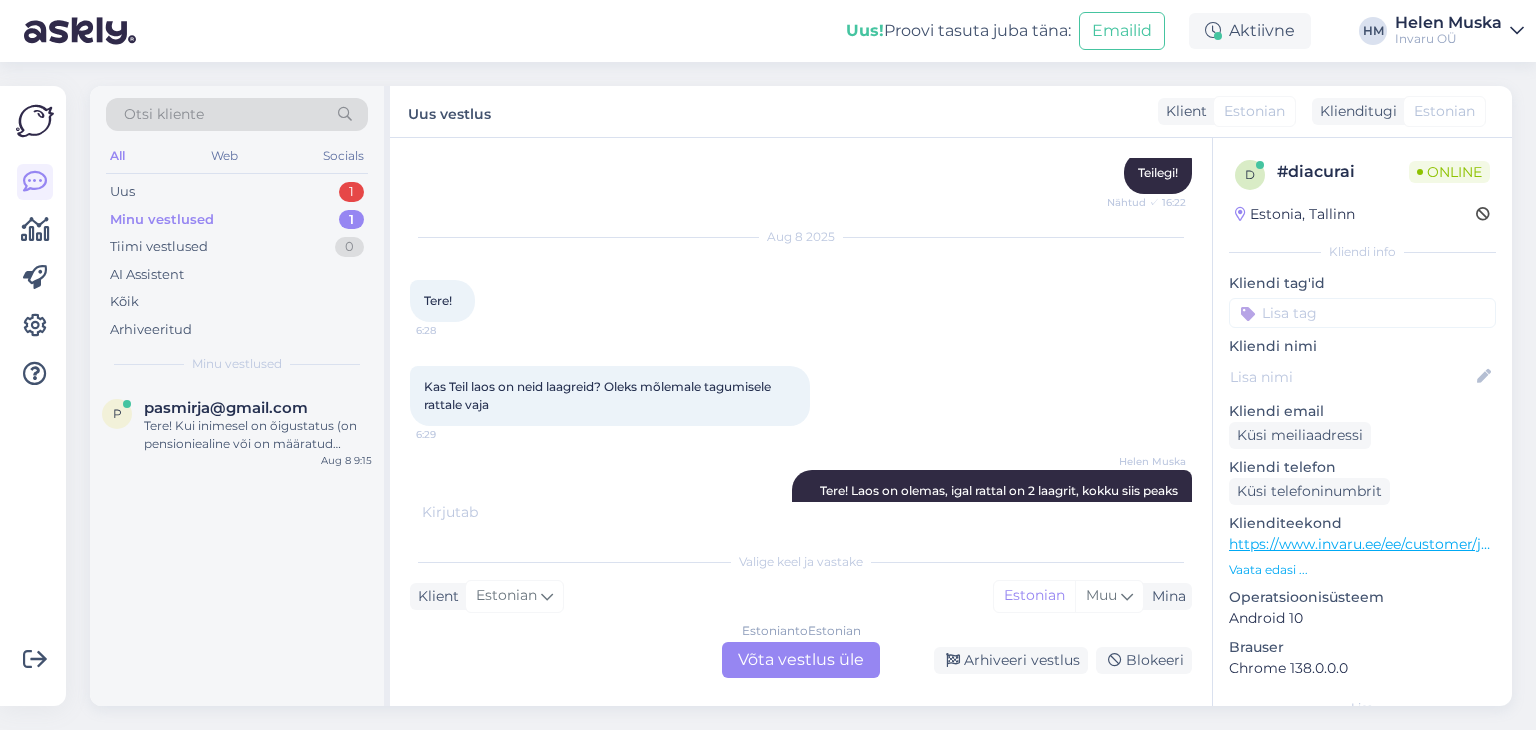 click on "Estonian  to  Estonian Võta vestlus üle" at bounding box center (801, 660) 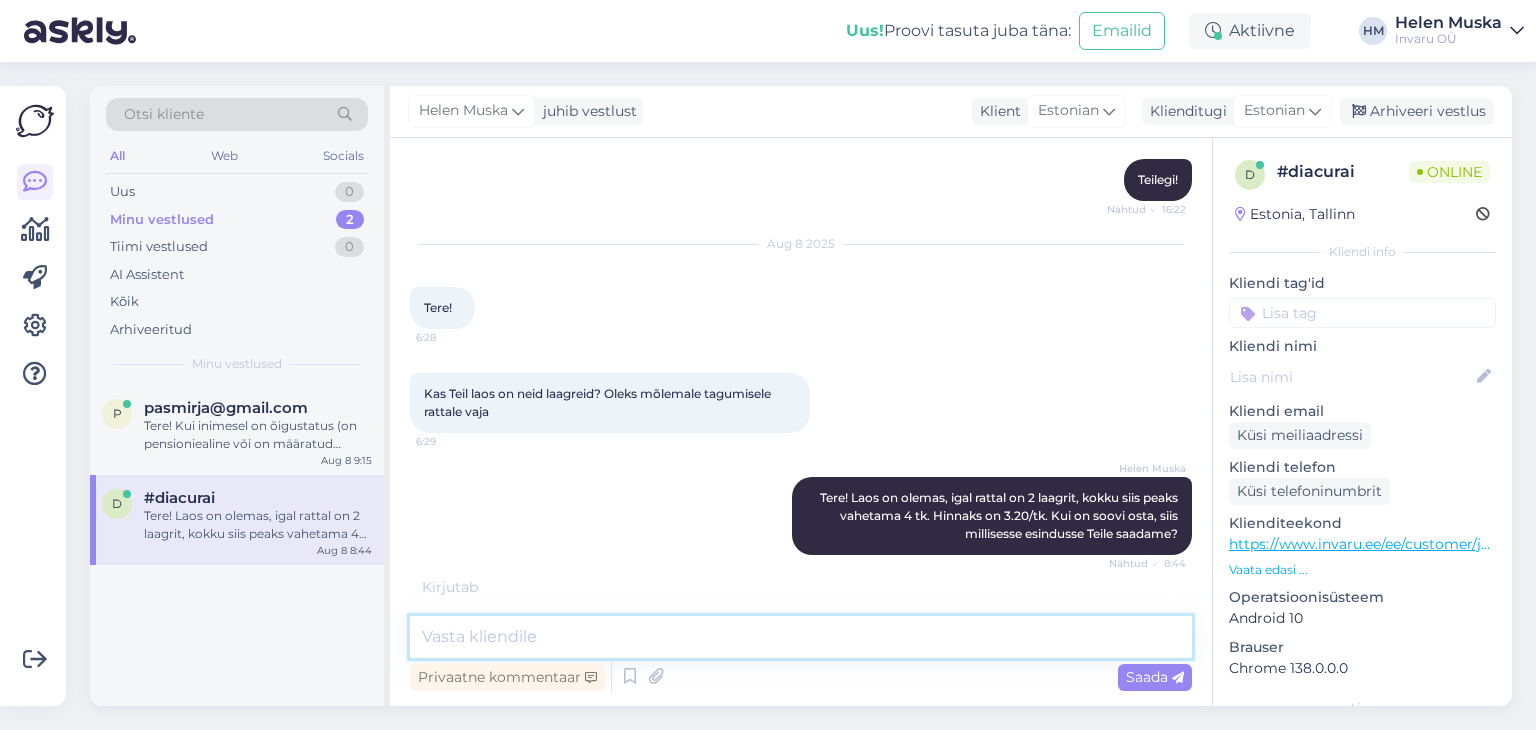 click at bounding box center (801, 637) 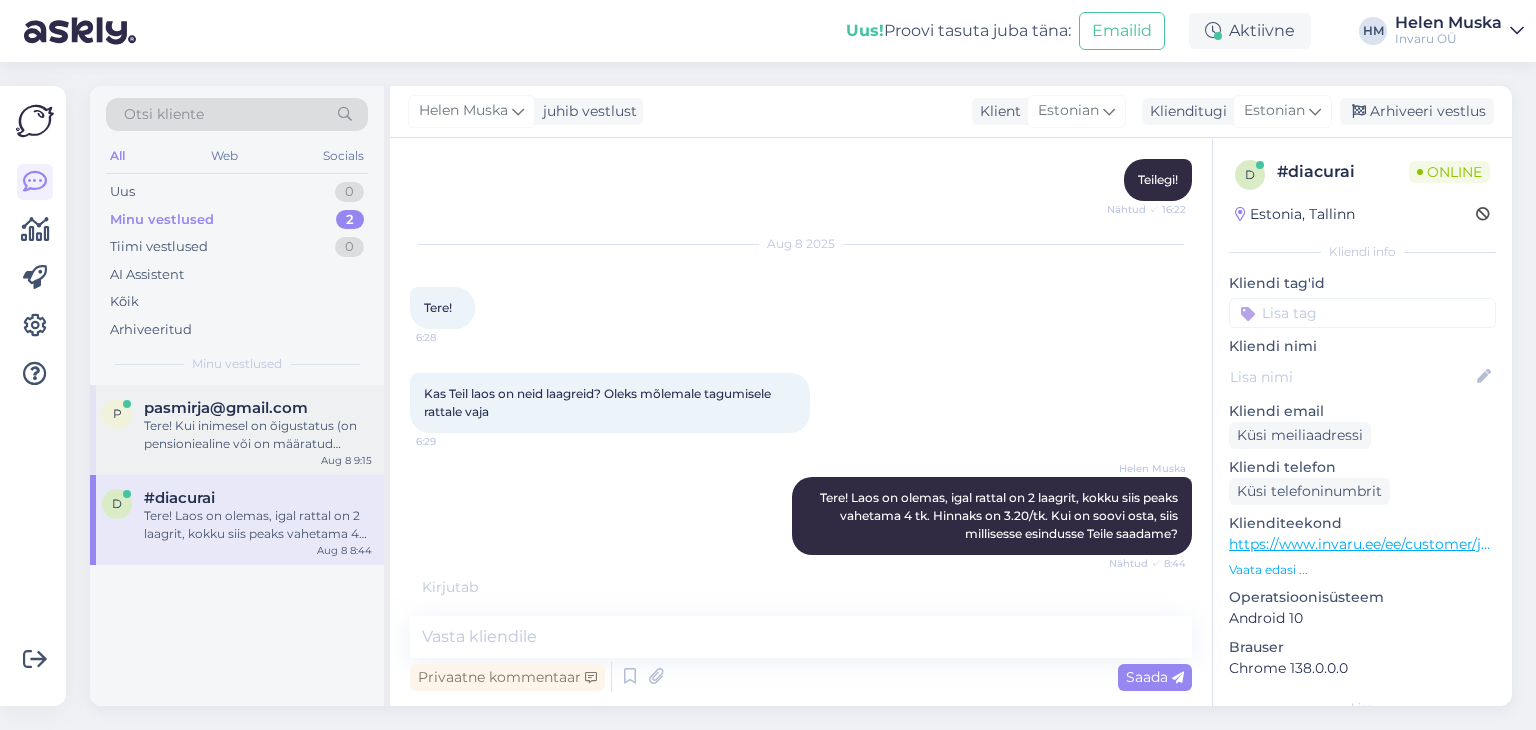 click on "Tere! Kui inimesel on õigustatus (on pensioniealine või on määratud puue/töövõime langus) siis saab osta soodustusega. Valik tuleb teha vastavalt kasutaja soovile. Erinevate mudelite, imavustega saate tutvuda kodulehel https://www.invaru.ee/ee/mahkmed-ja-imavad-tooted või esindustes https://www.invaru.ee/ee/invaru-esindused" at bounding box center (258, 435) 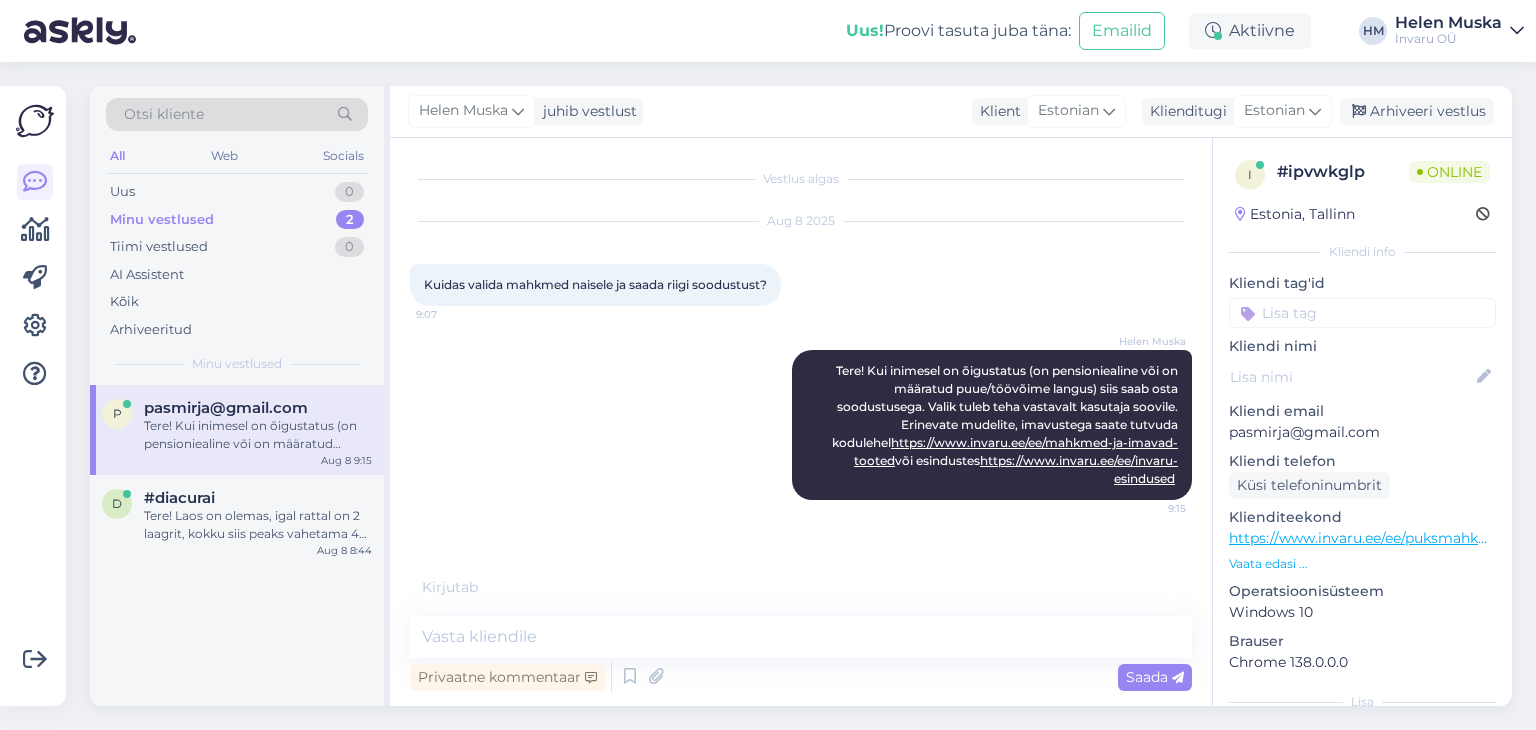 scroll, scrollTop: 0, scrollLeft: 0, axis: both 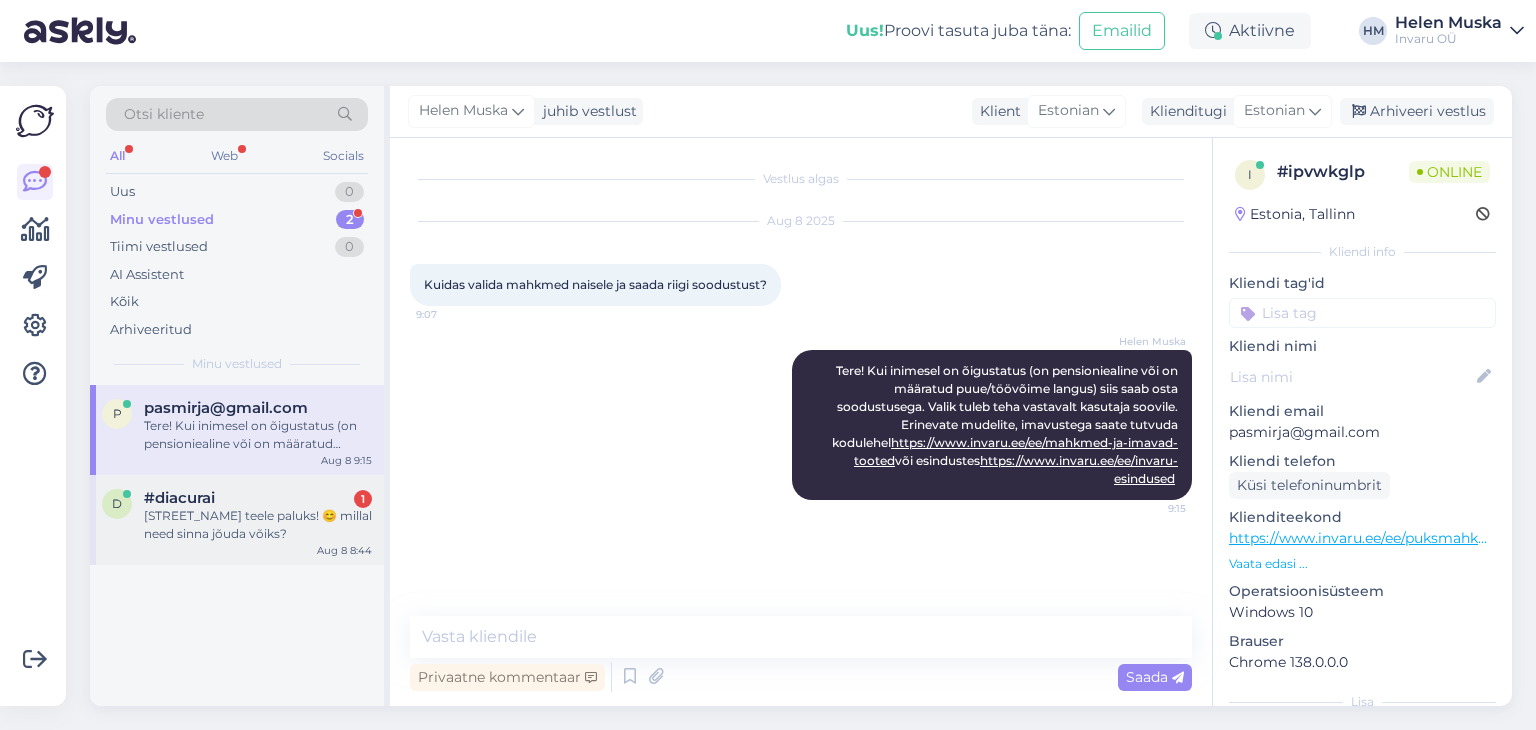 click on "[STREET_NAME] teele paluks! 😊 millal need sinna jõuda võiks?" at bounding box center [258, 525] 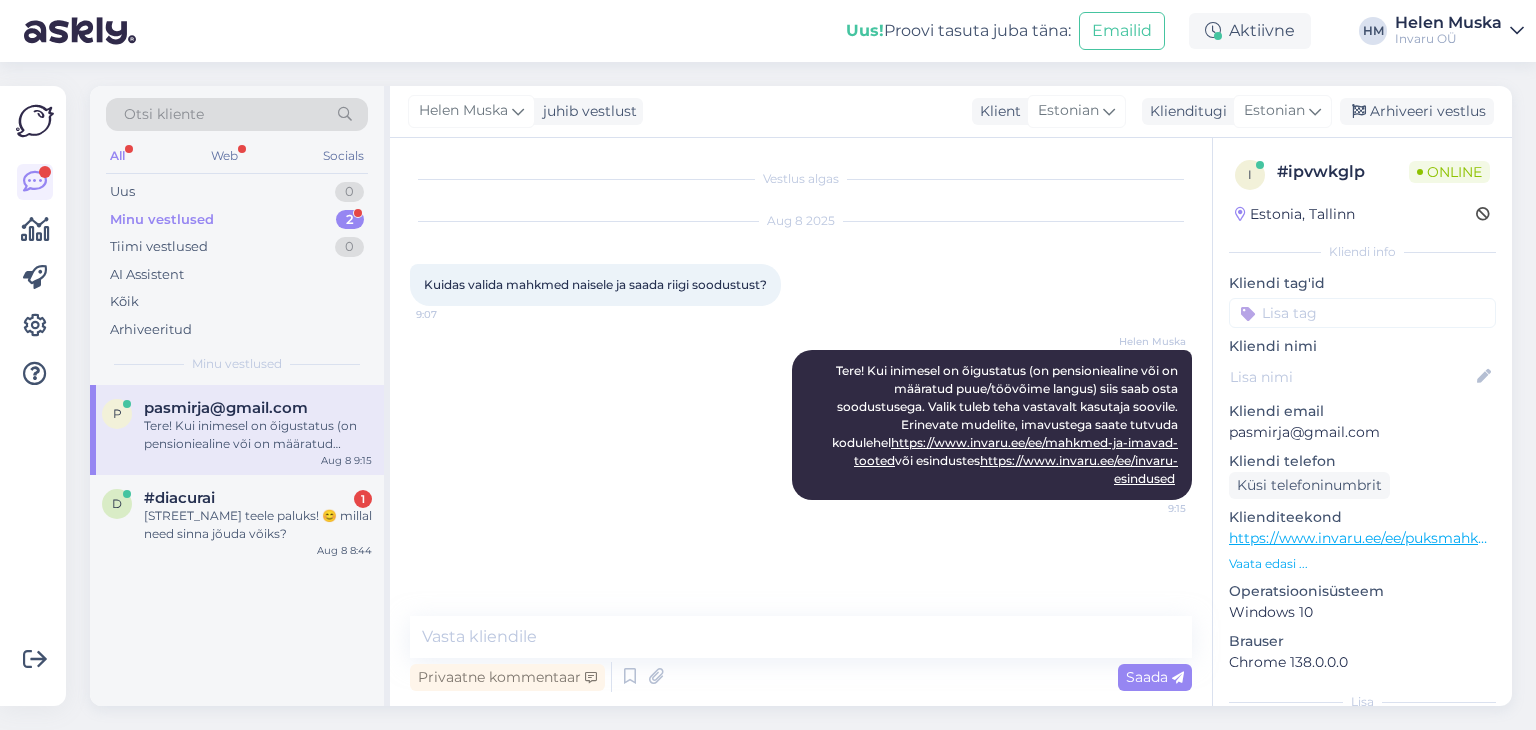 scroll, scrollTop: 1048, scrollLeft: 0, axis: vertical 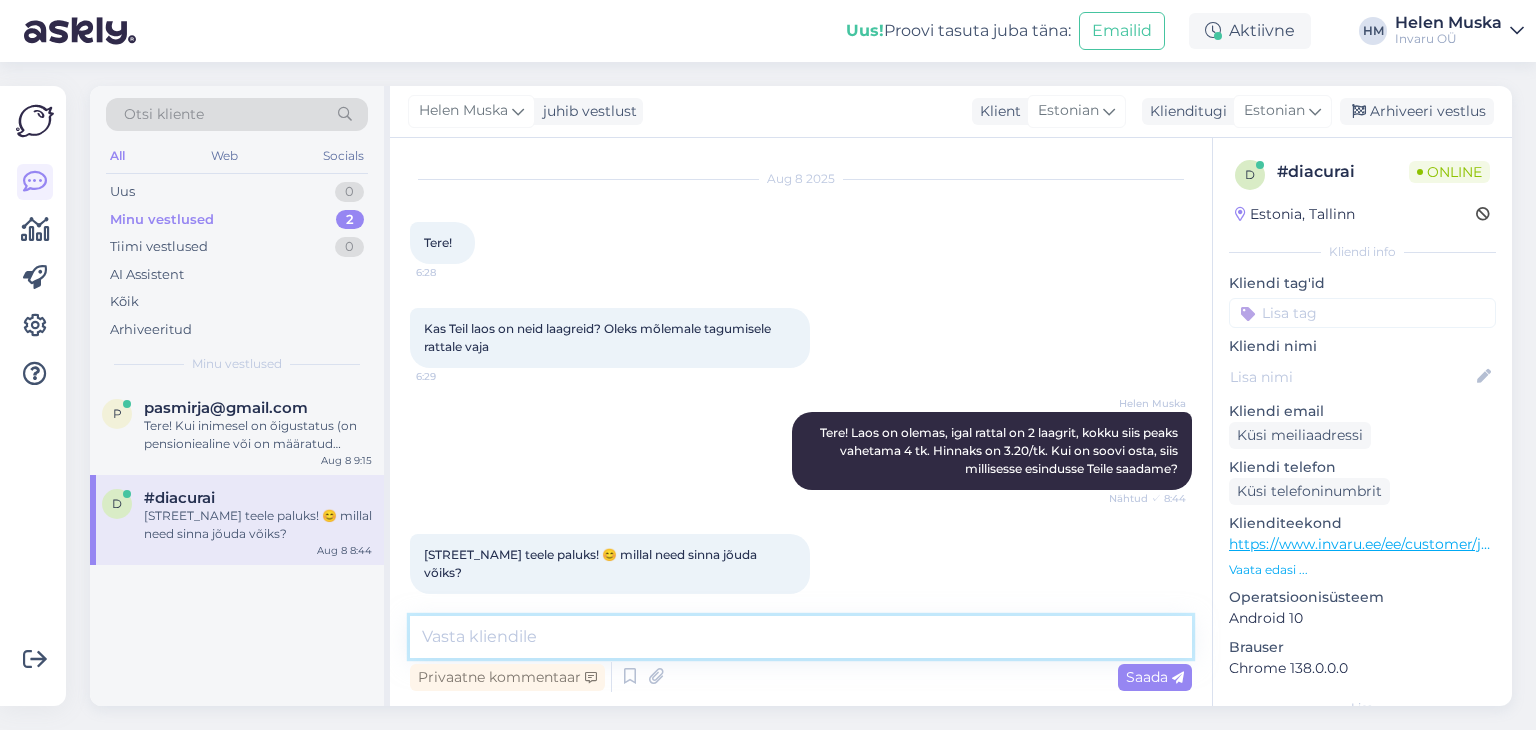click at bounding box center (801, 637) 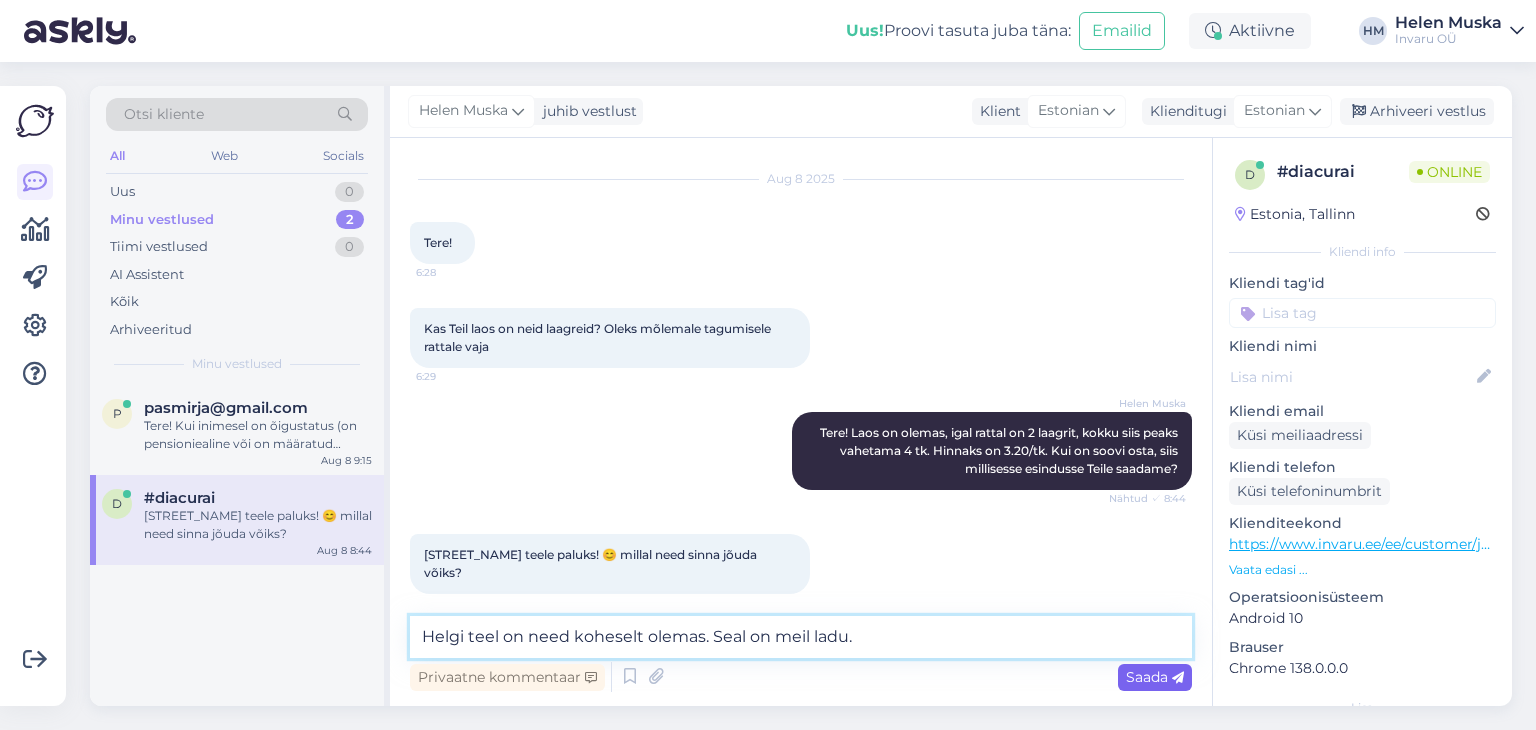 type on "Helgi teel on need koheselt olemas. Seal on meil ladu." 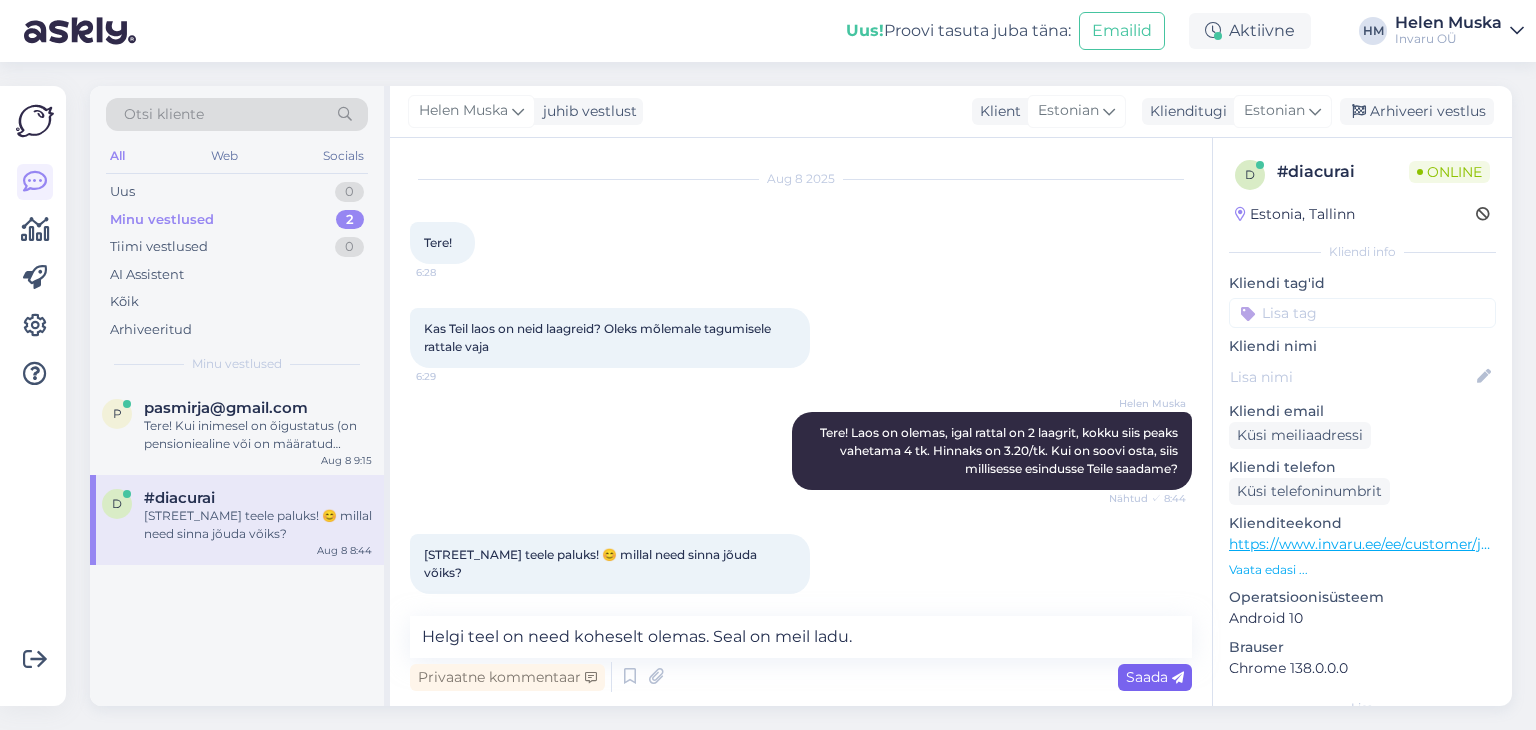 click on "Saada" at bounding box center [1155, 677] 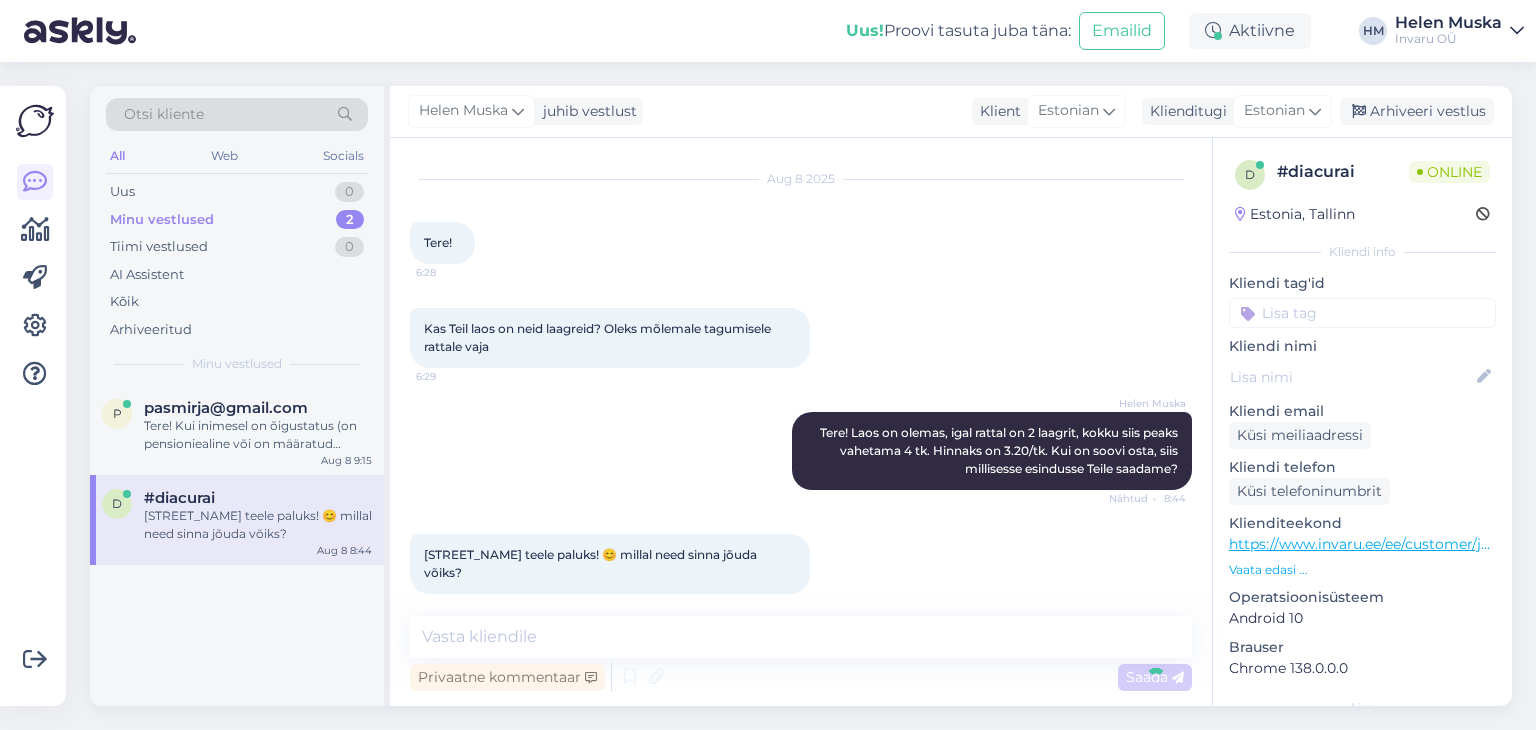 scroll, scrollTop: 1134, scrollLeft: 0, axis: vertical 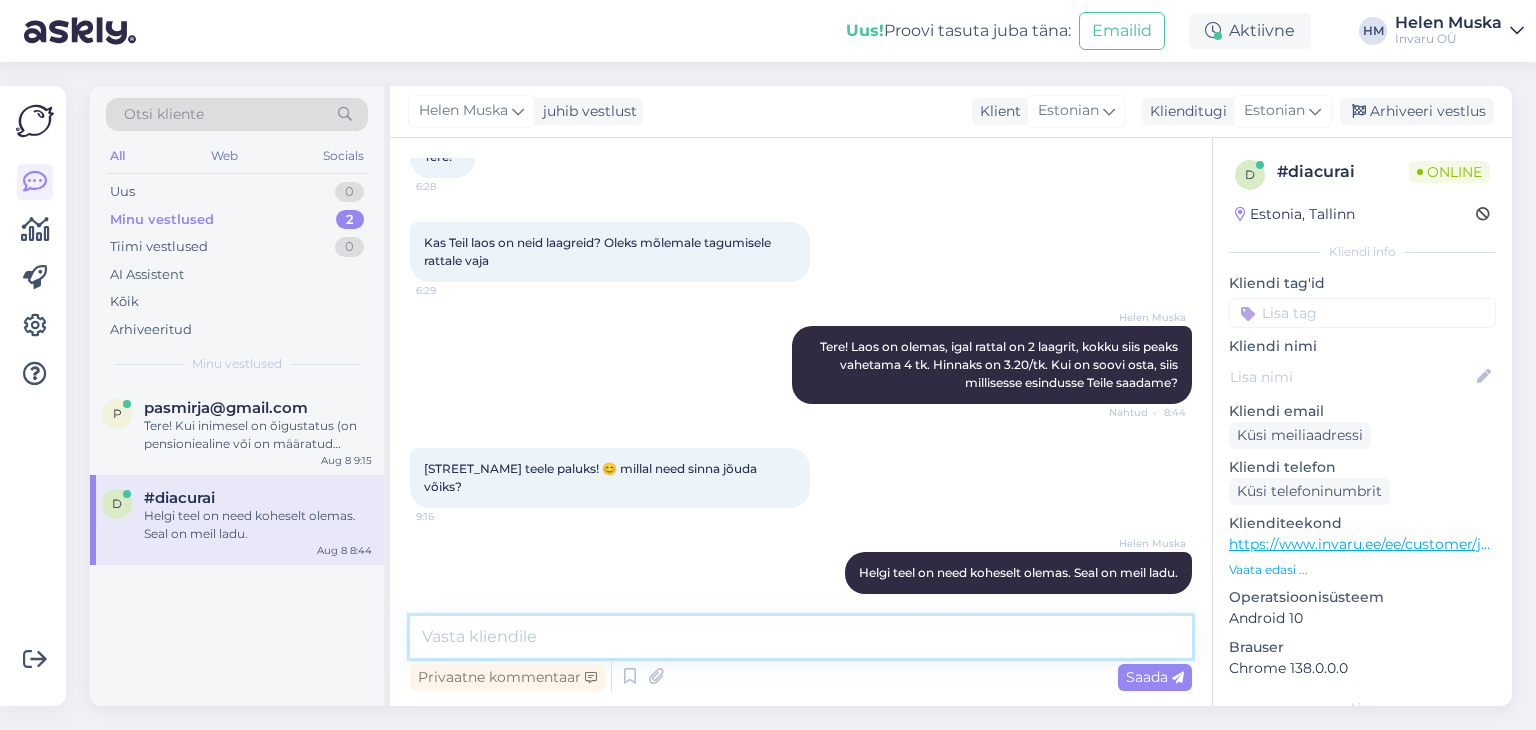 click at bounding box center [801, 637] 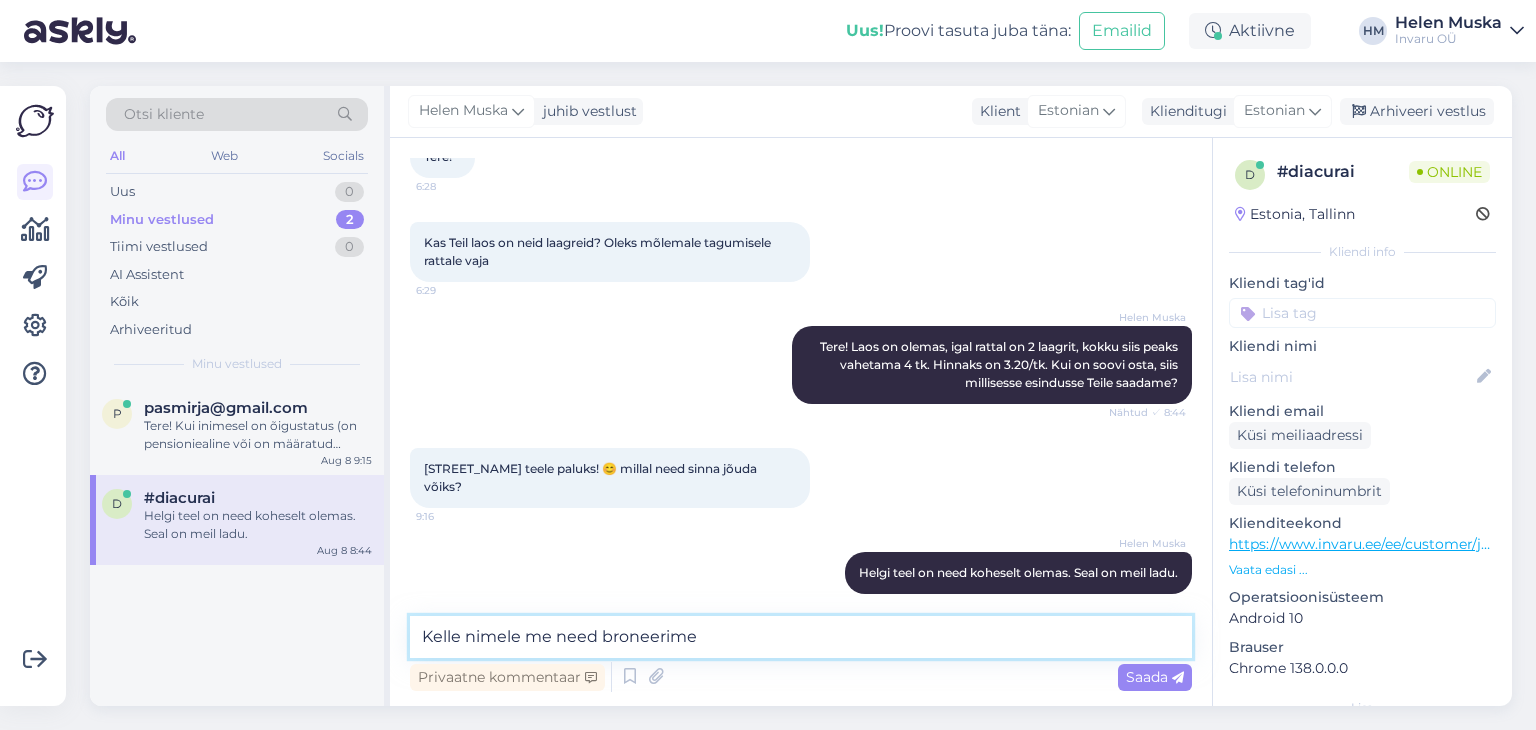 type on "Kelle nimele me need broneerime?" 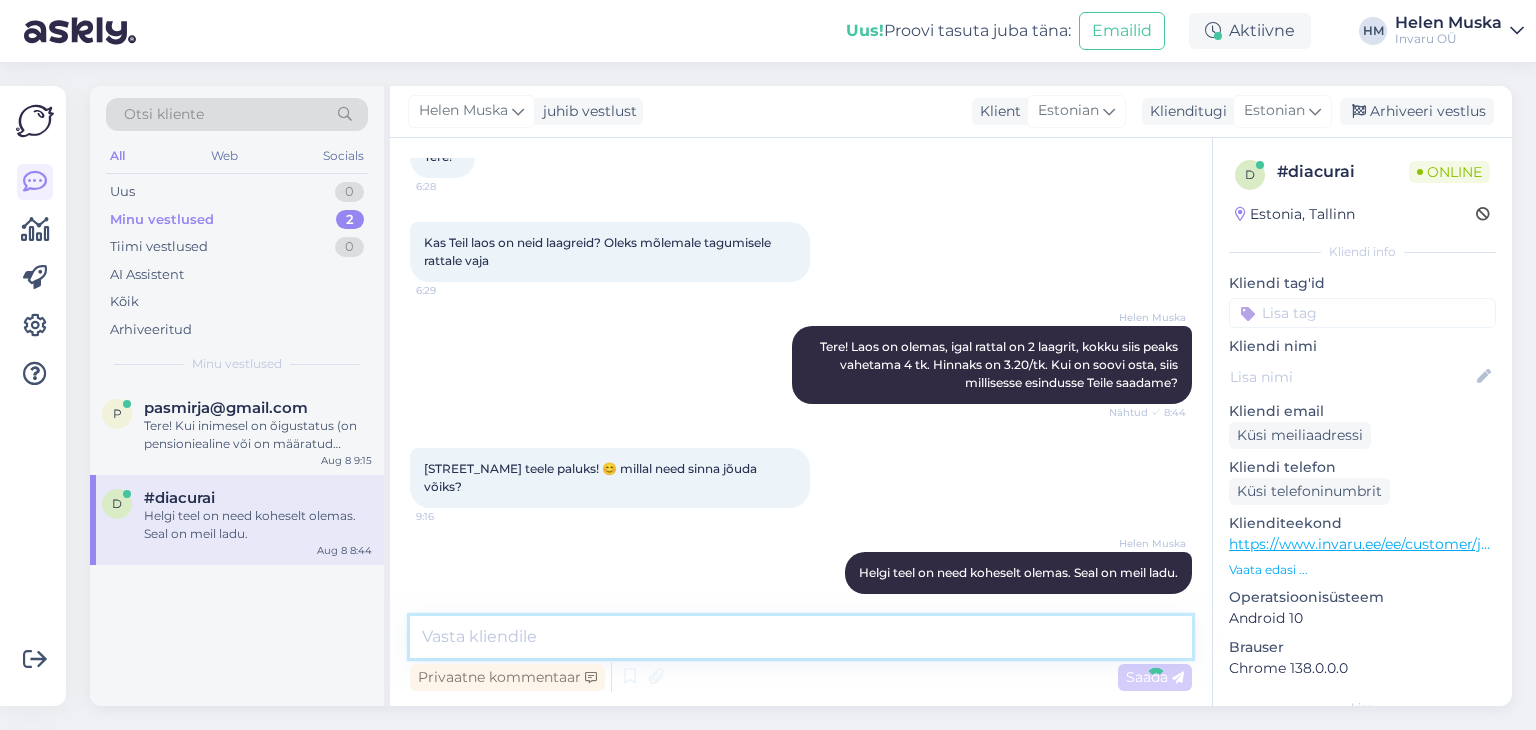 scroll, scrollTop: 1220, scrollLeft: 0, axis: vertical 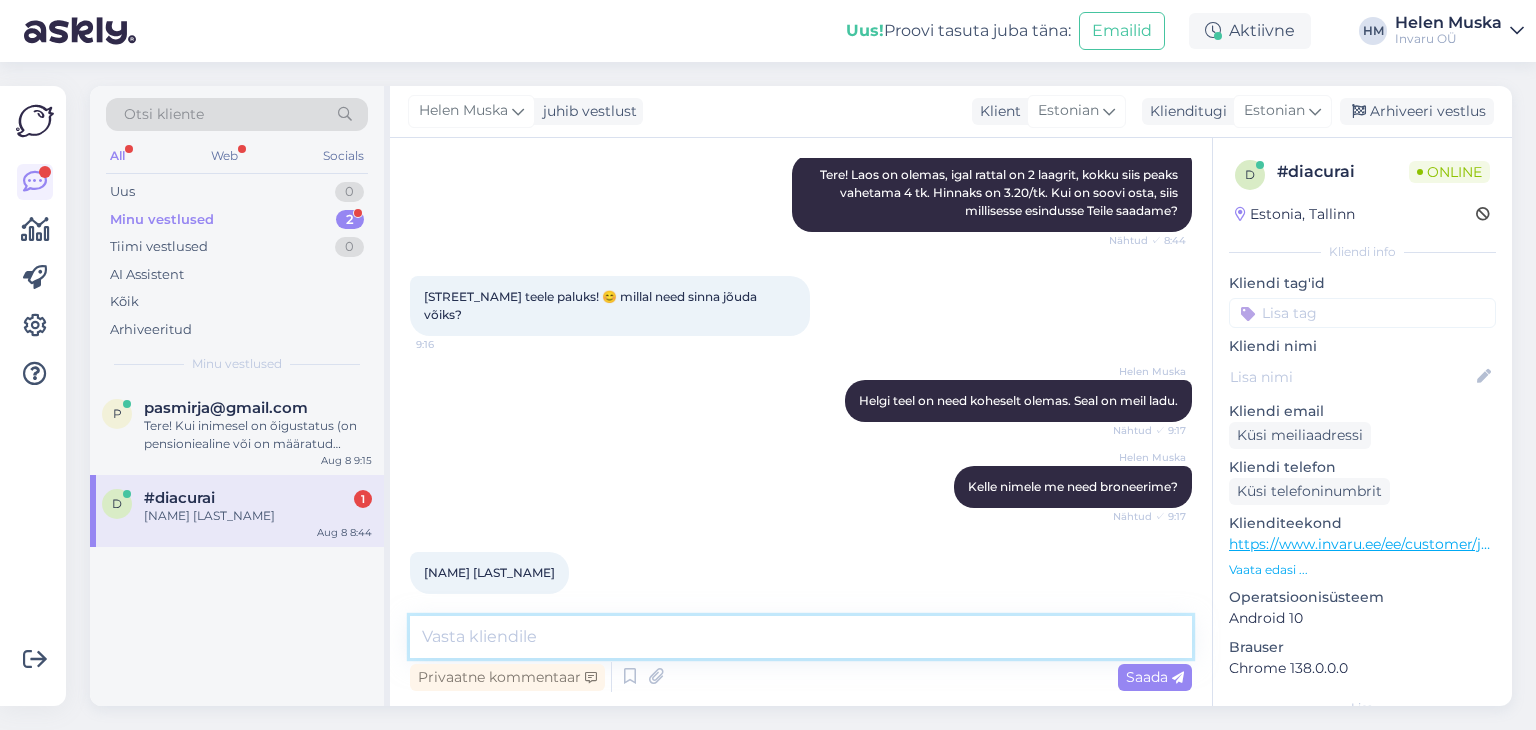 click at bounding box center [801, 637] 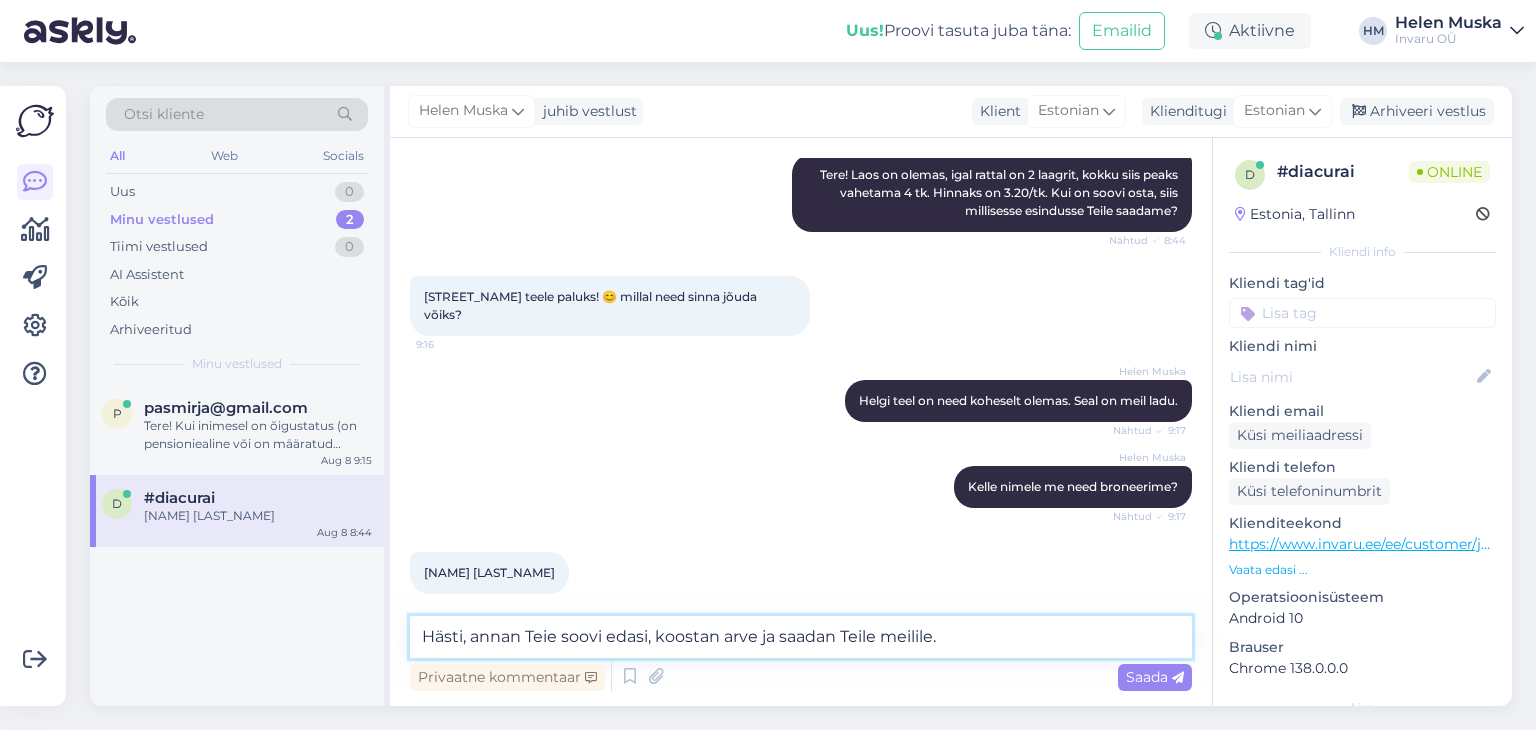 type on "Hästi, annan Teie soovi edasi, koostan arve ja saadan Teile meilile." 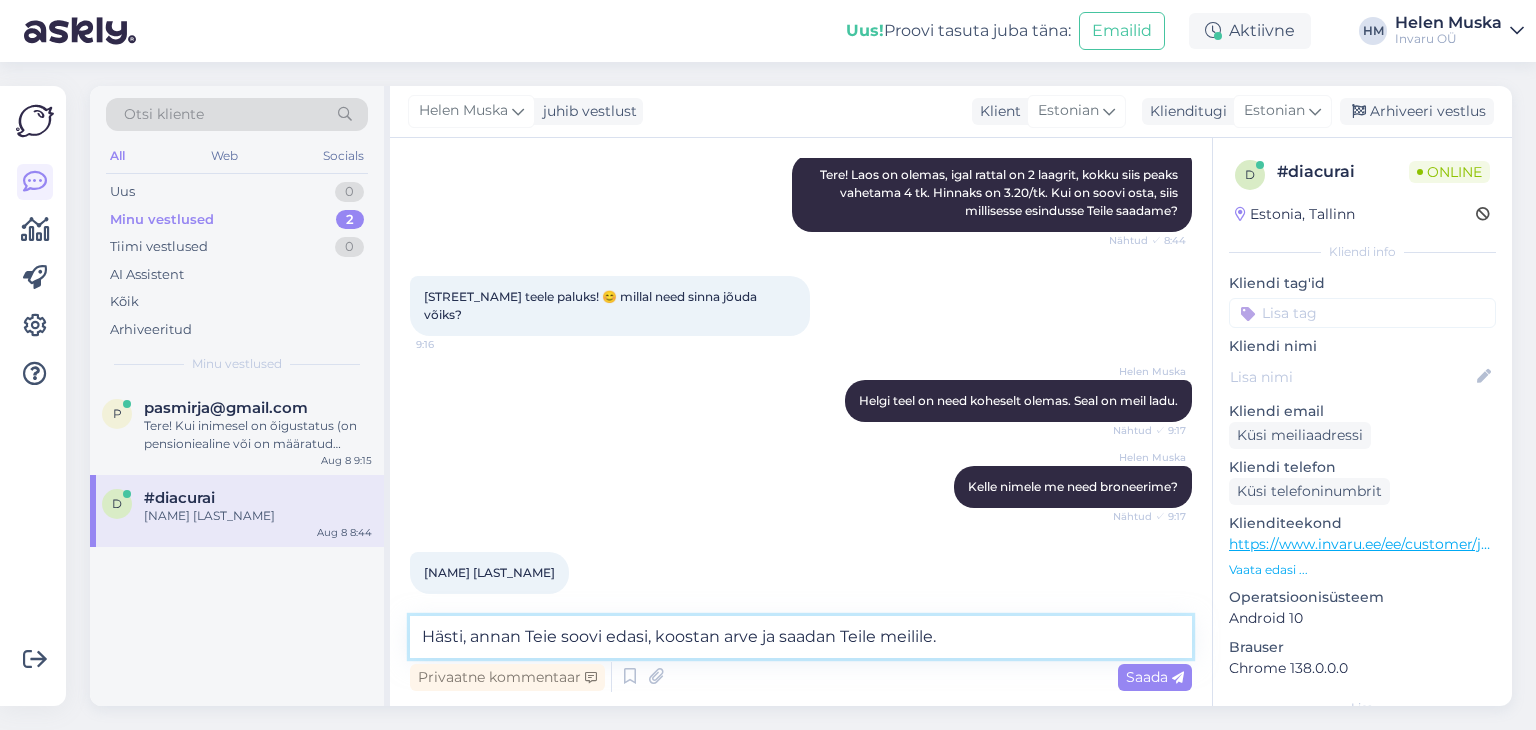 drag, startPoint x: 982, startPoint y: 637, endPoint x: 335, endPoint y: 588, distance: 648.85284 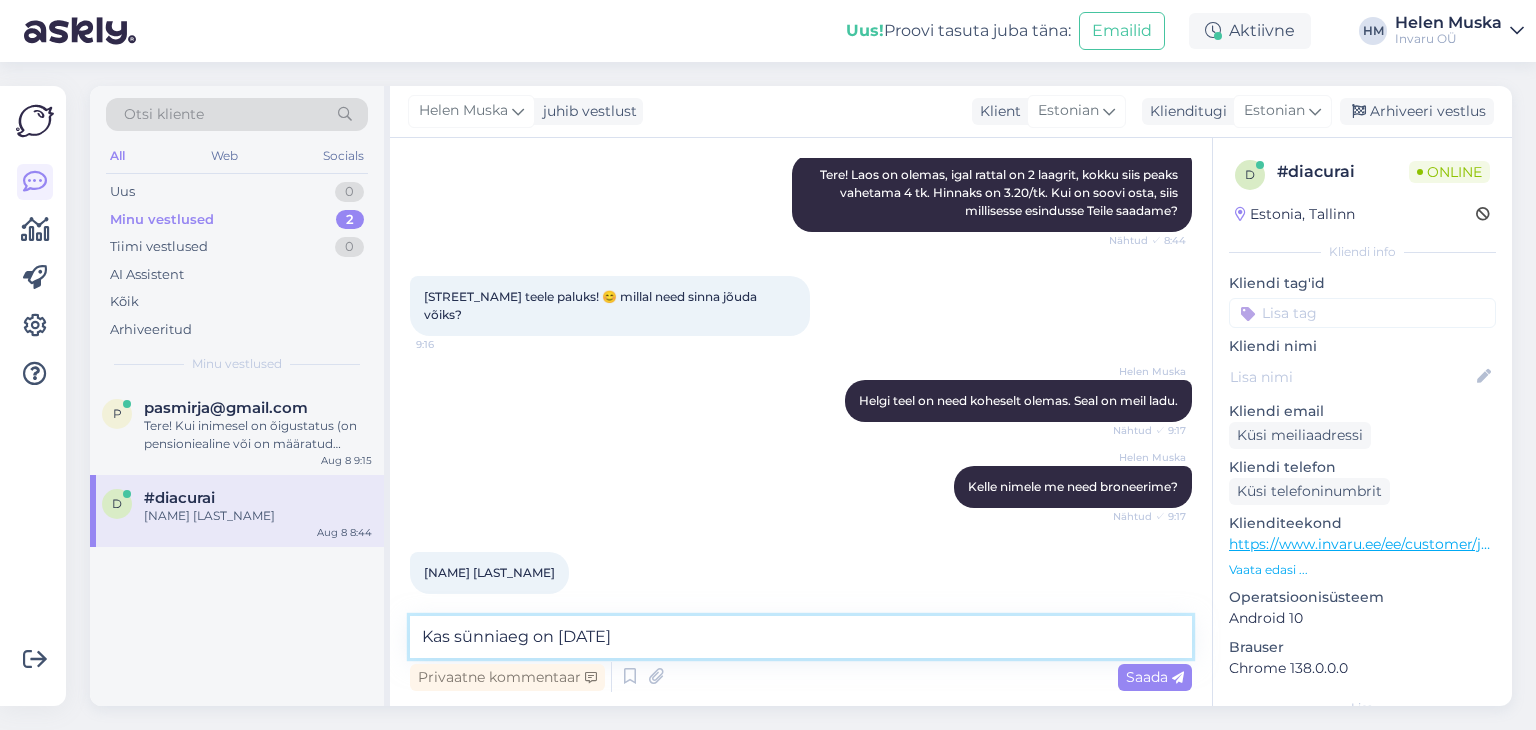 type on "Kas sünniaeg on 17.09.1988?" 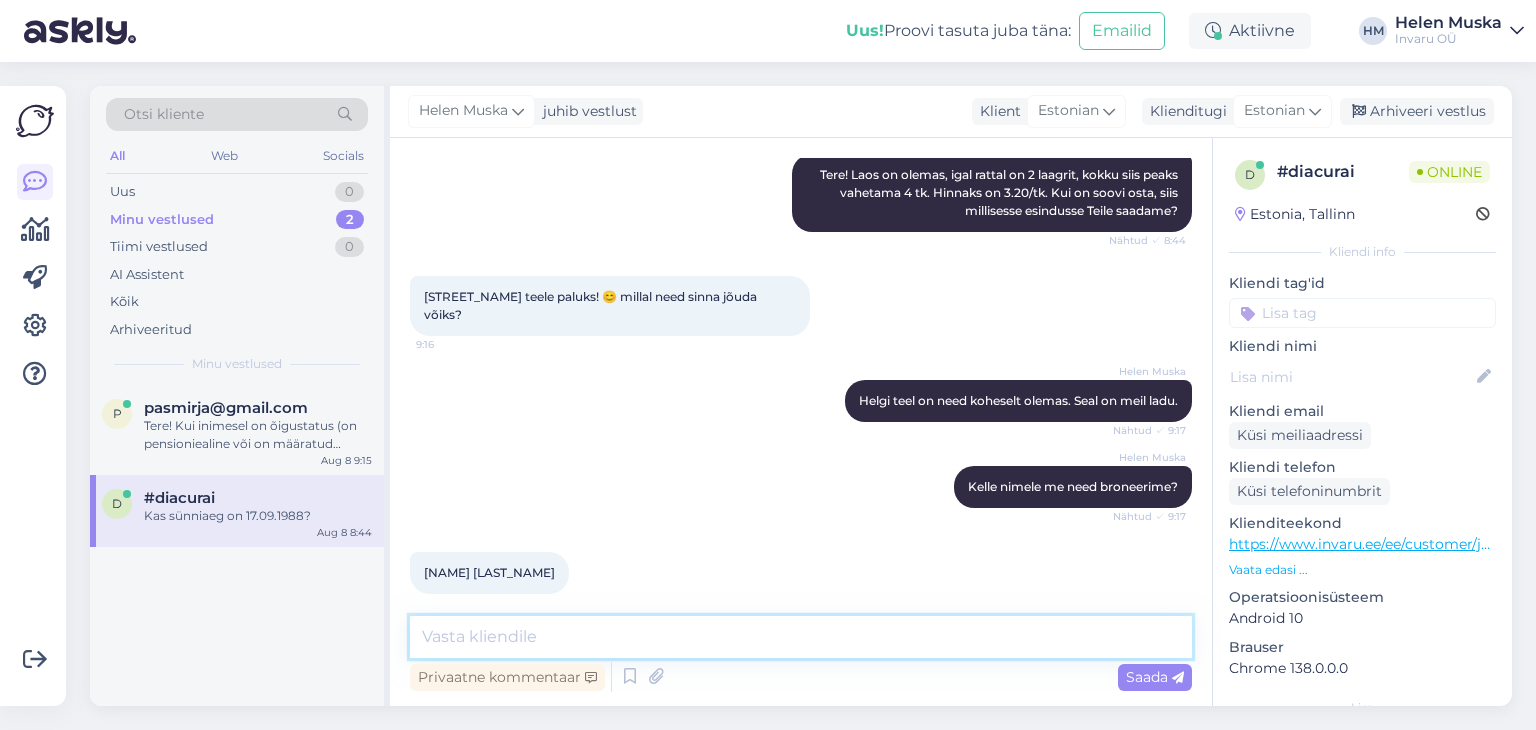 scroll, scrollTop: 1392, scrollLeft: 0, axis: vertical 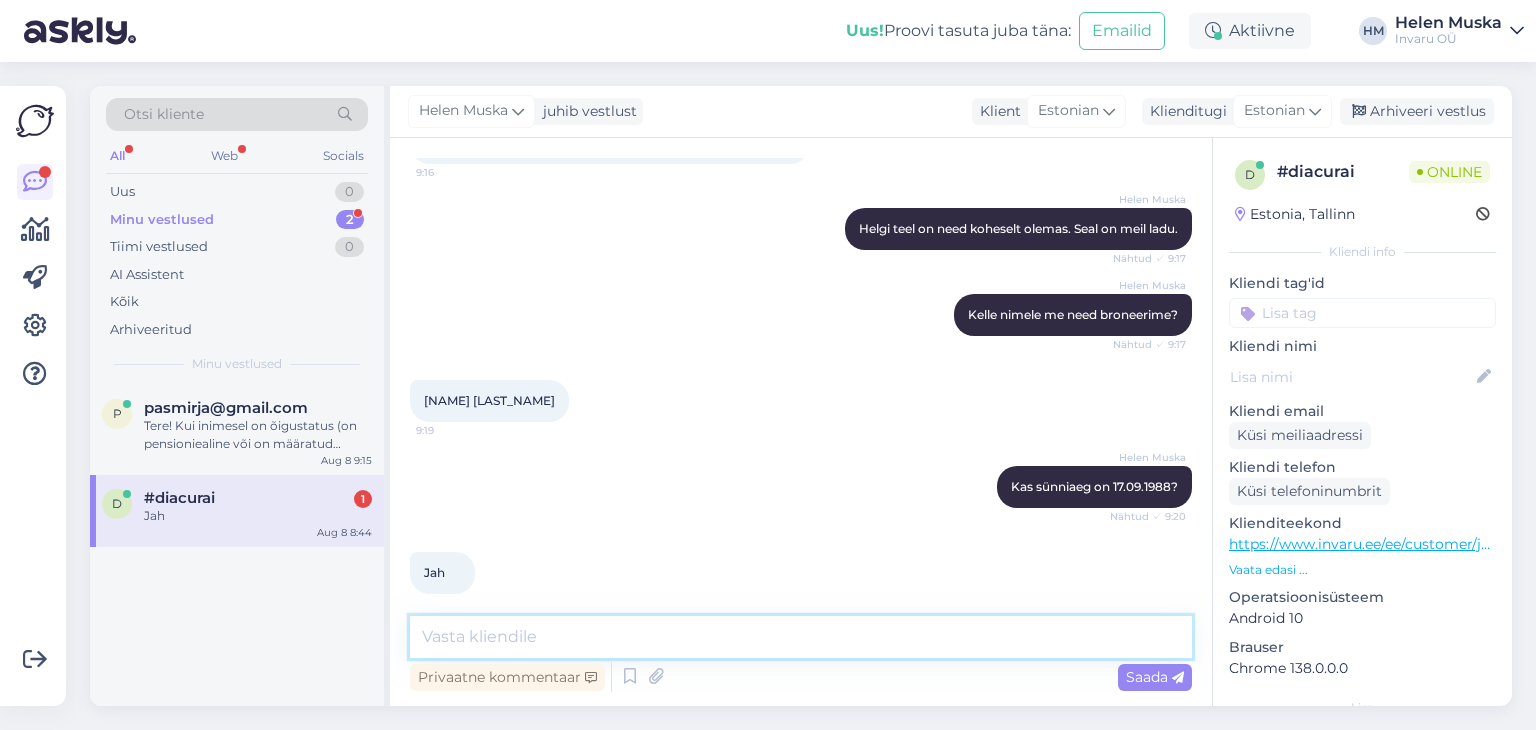 click at bounding box center [801, 637] 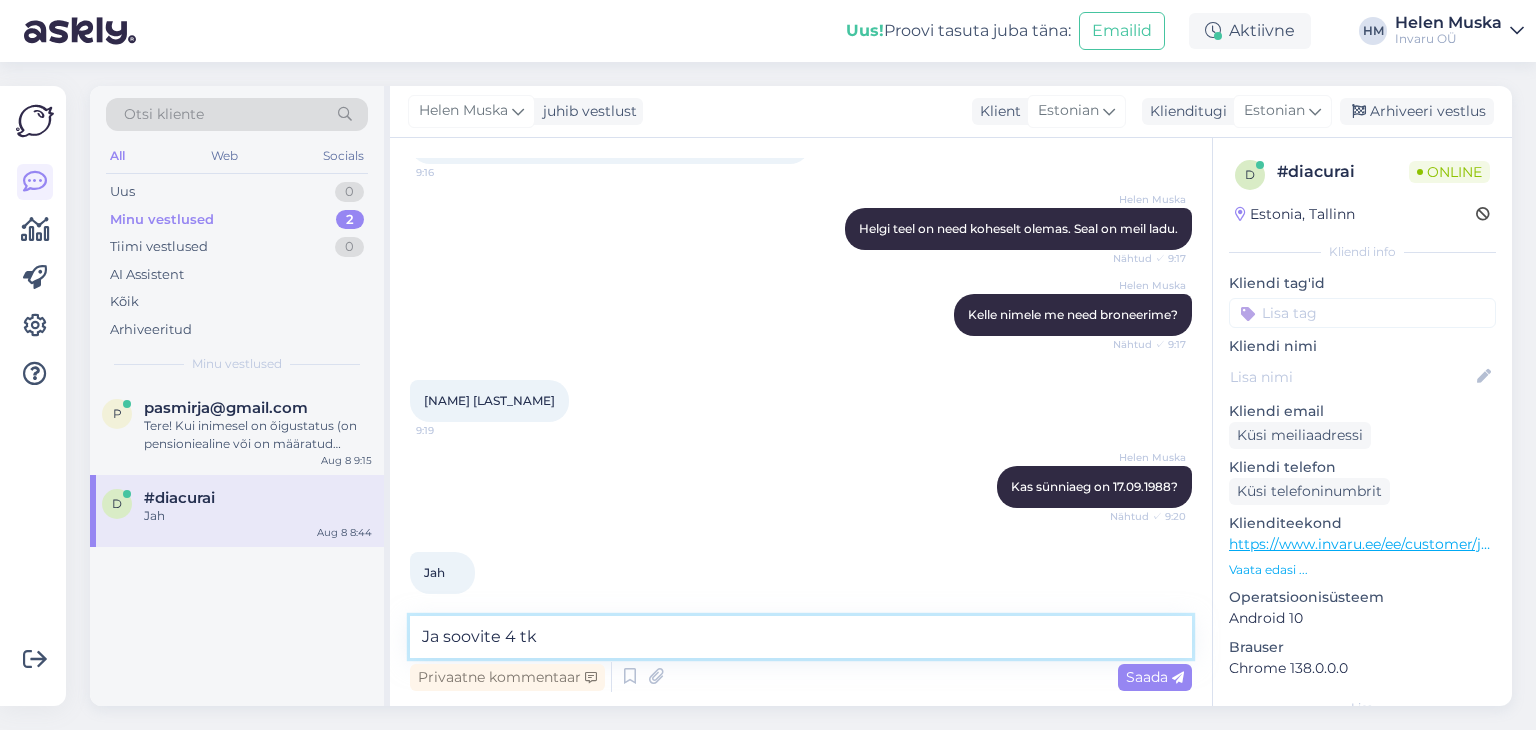 type on "Ja soovite 4 tk?" 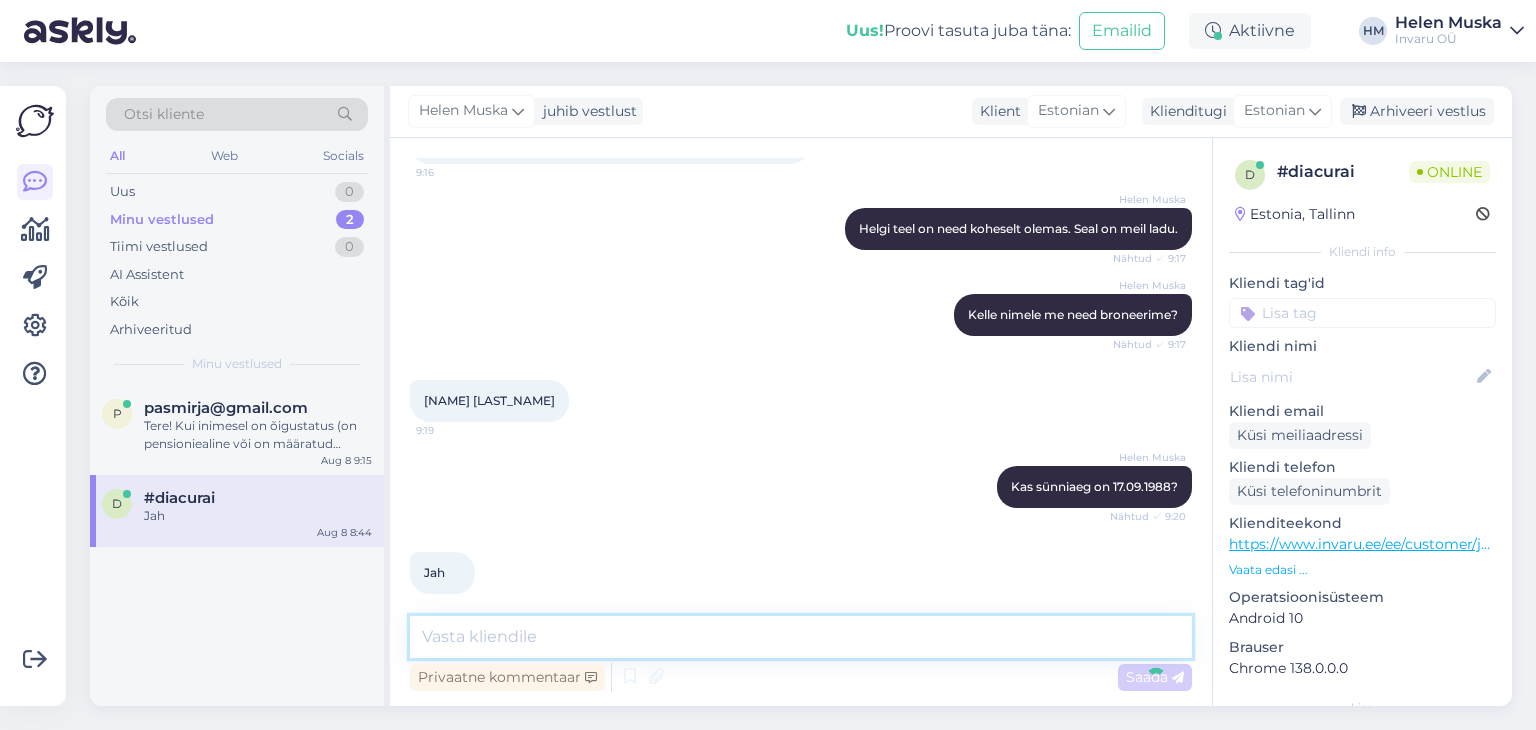 scroll, scrollTop: 1564, scrollLeft: 0, axis: vertical 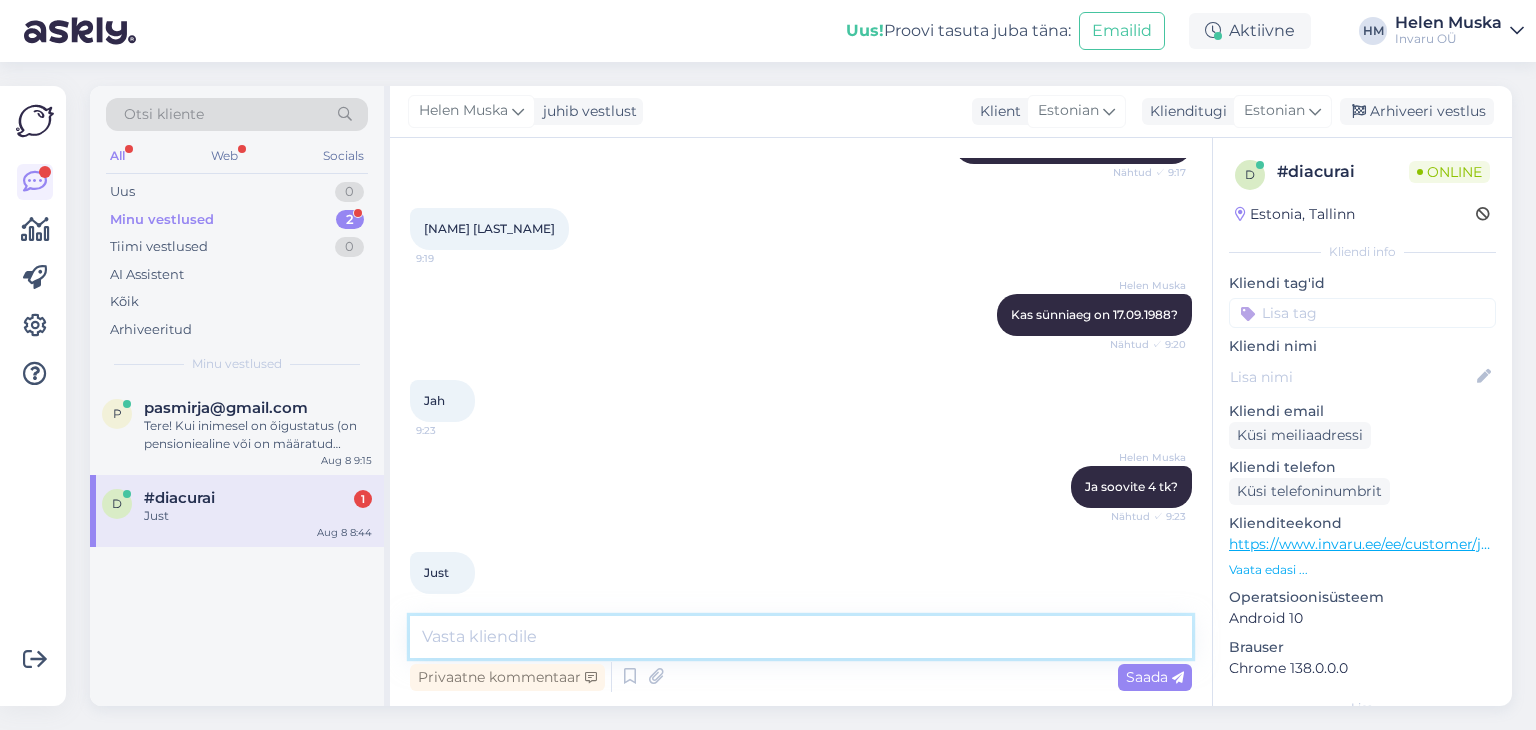 paste on "Hästi, annan Teie soovi edasi, koostan arve ja saadan Teile meilile." 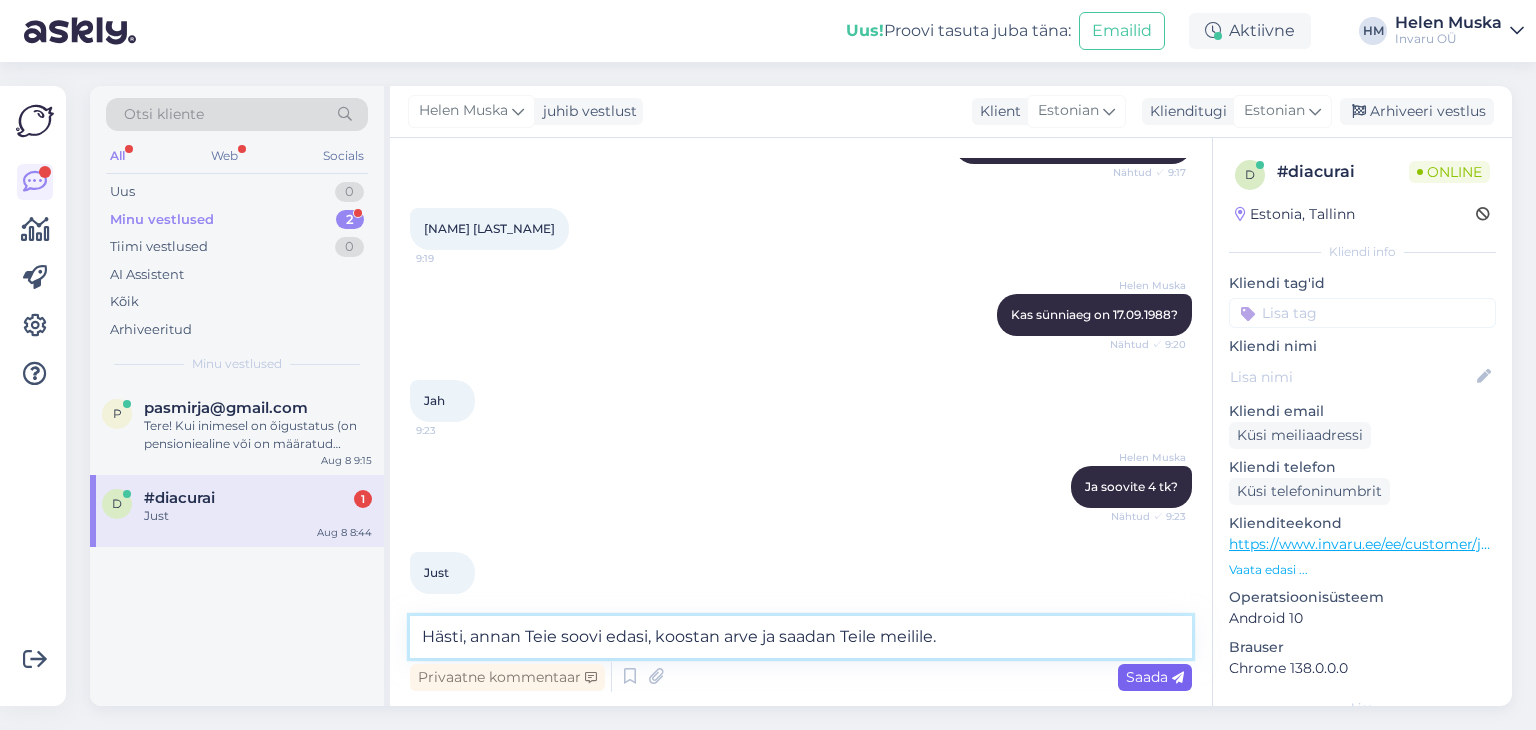 type on "Hästi, annan Teie soovi edasi, koostan arve ja saadan Teile meilile." 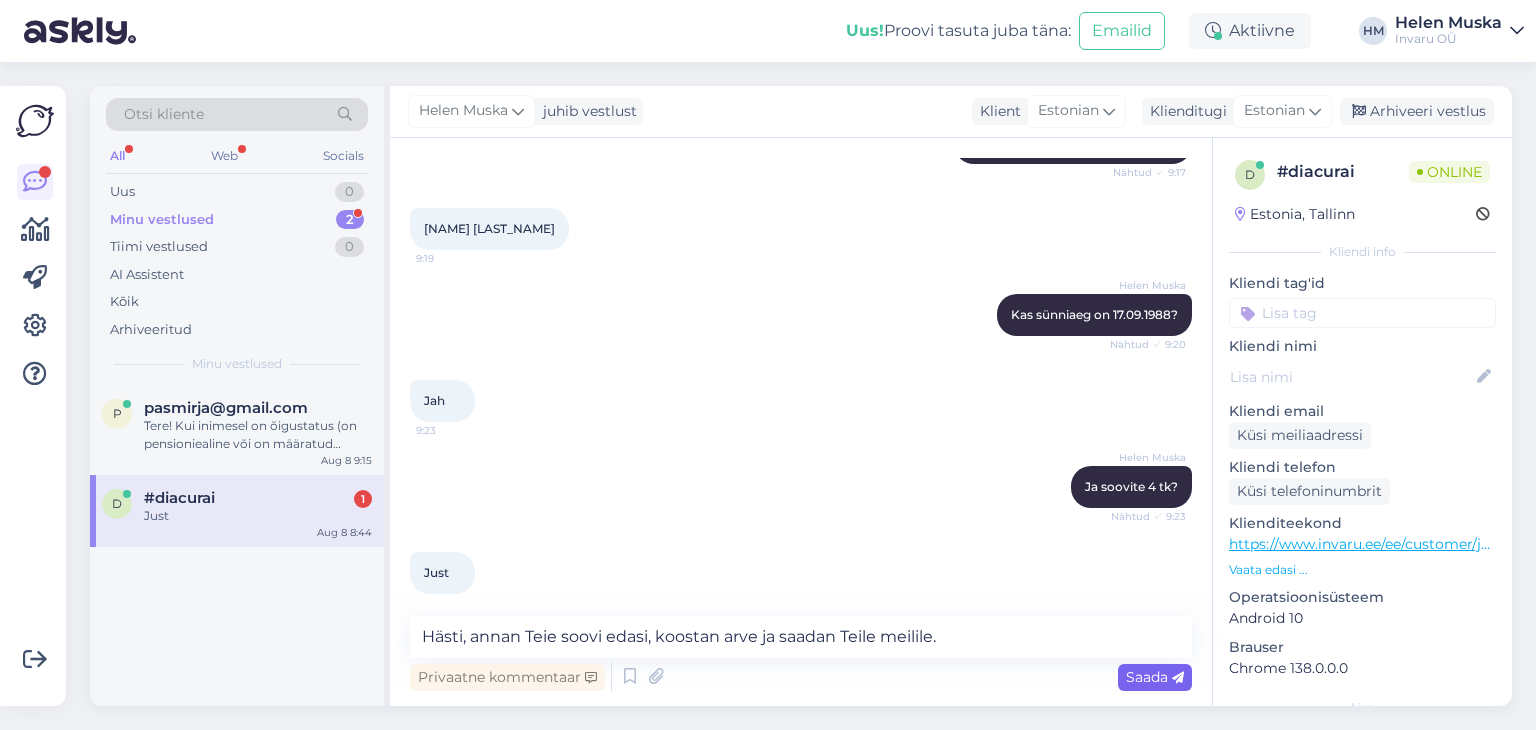 click on "Saada" at bounding box center (1155, 677) 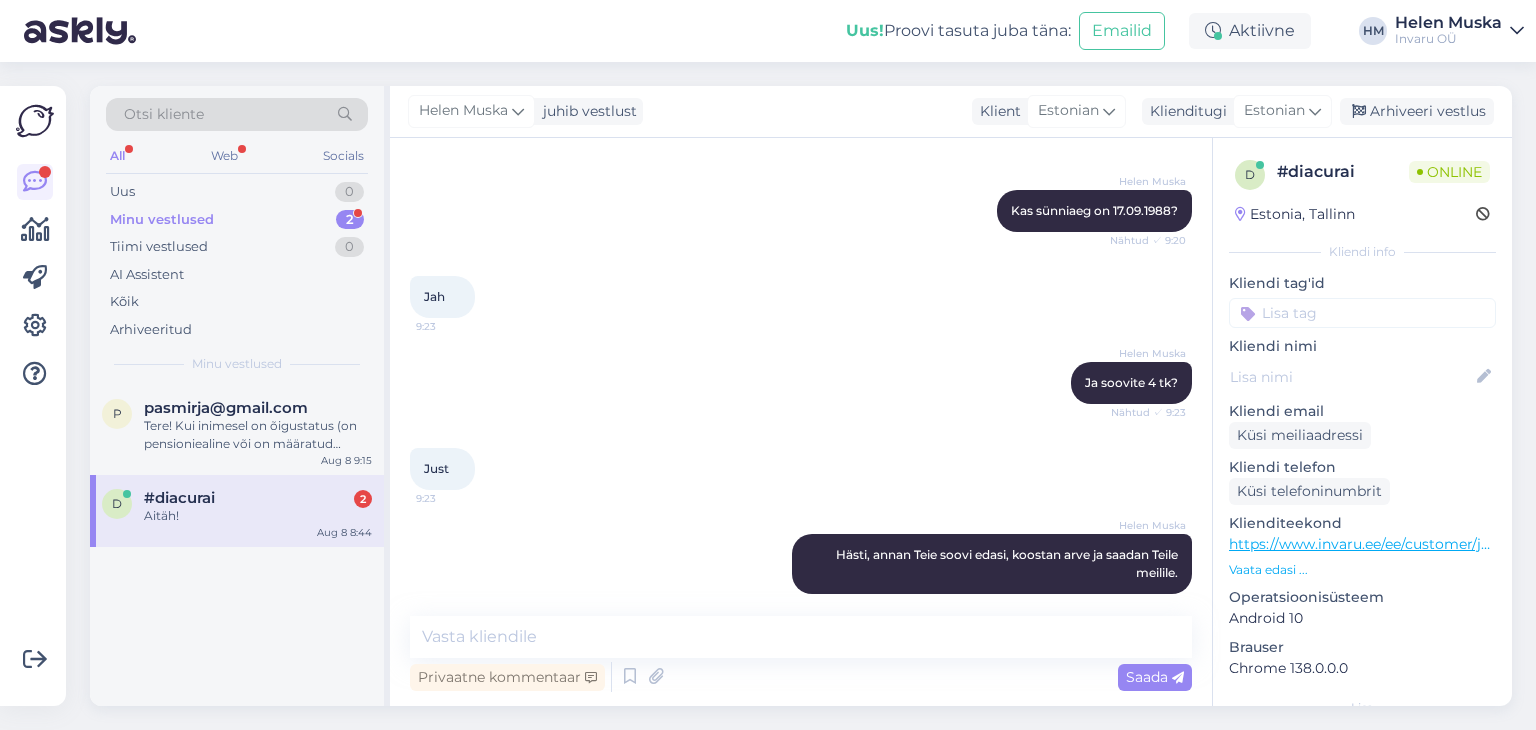 scroll, scrollTop: 1840, scrollLeft: 0, axis: vertical 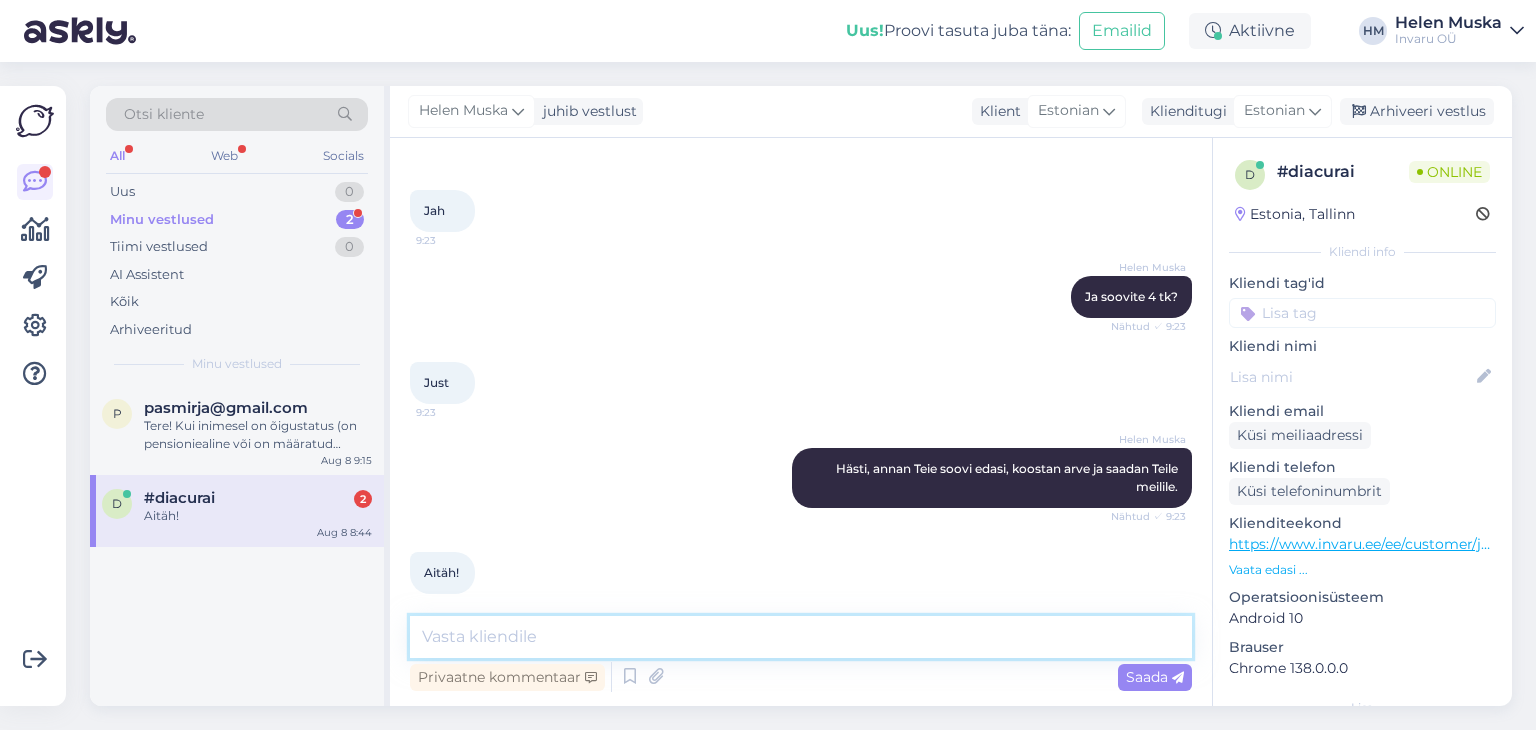 click at bounding box center (801, 637) 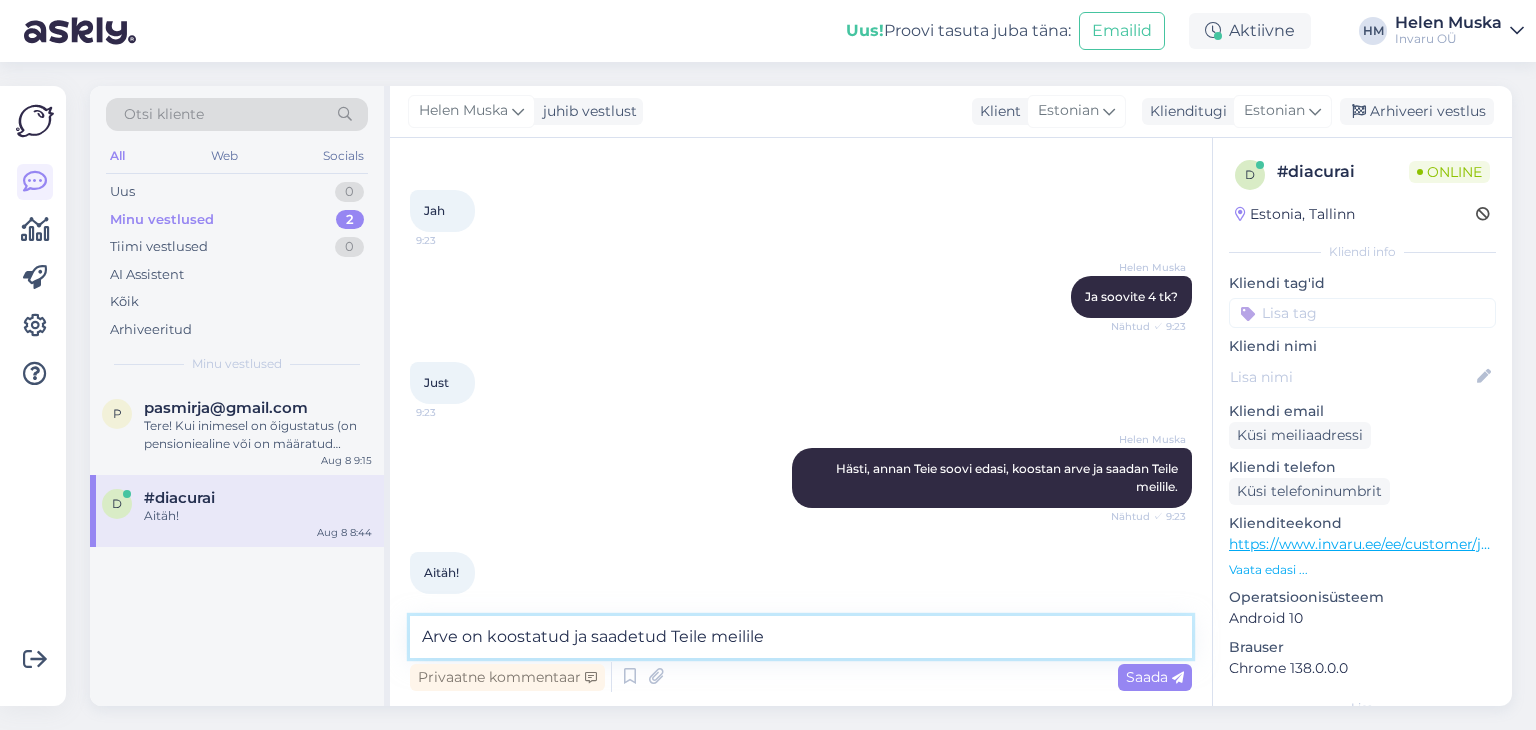 type on "Arve on koostatud ja saadetud Teile meilile." 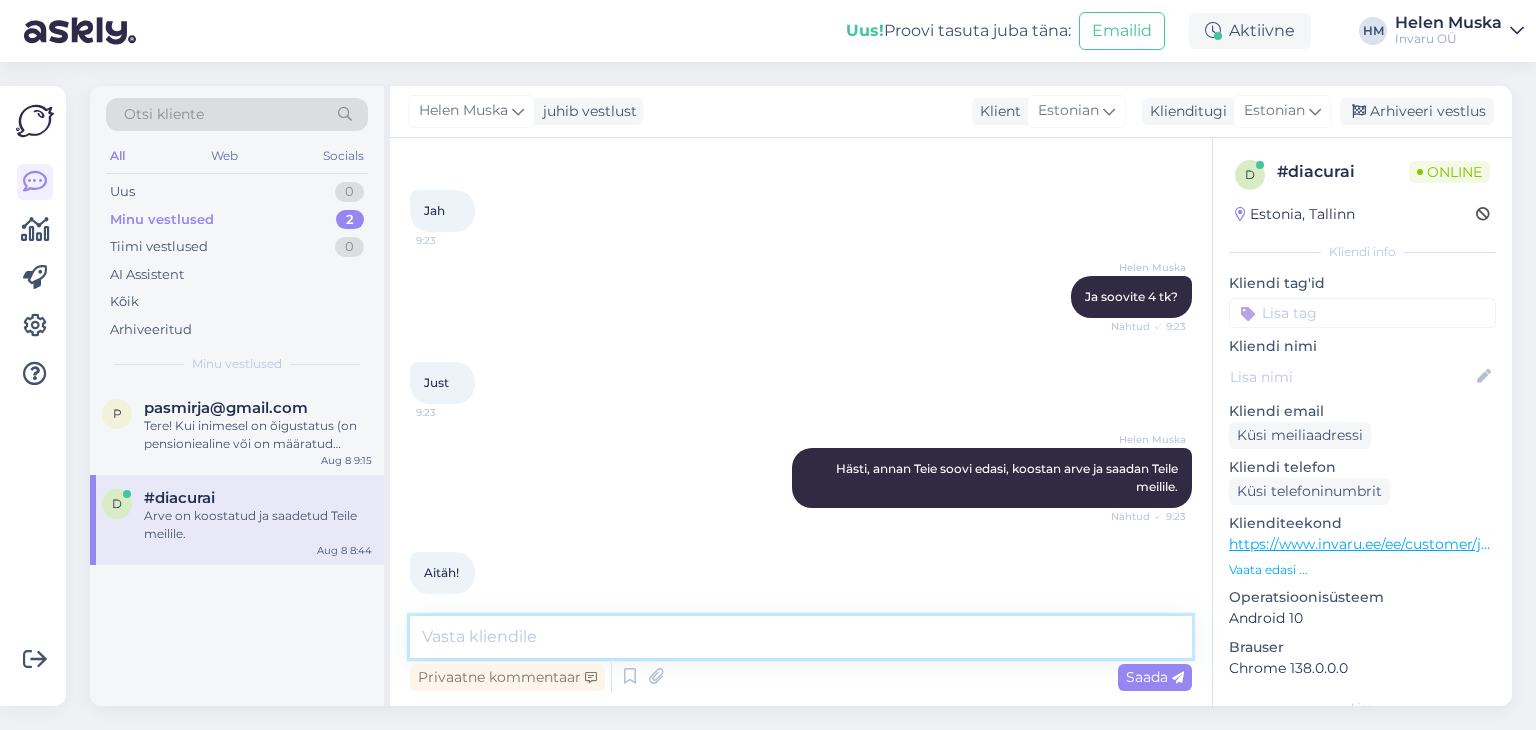 scroll, scrollTop: 1926, scrollLeft: 0, axis: vertical 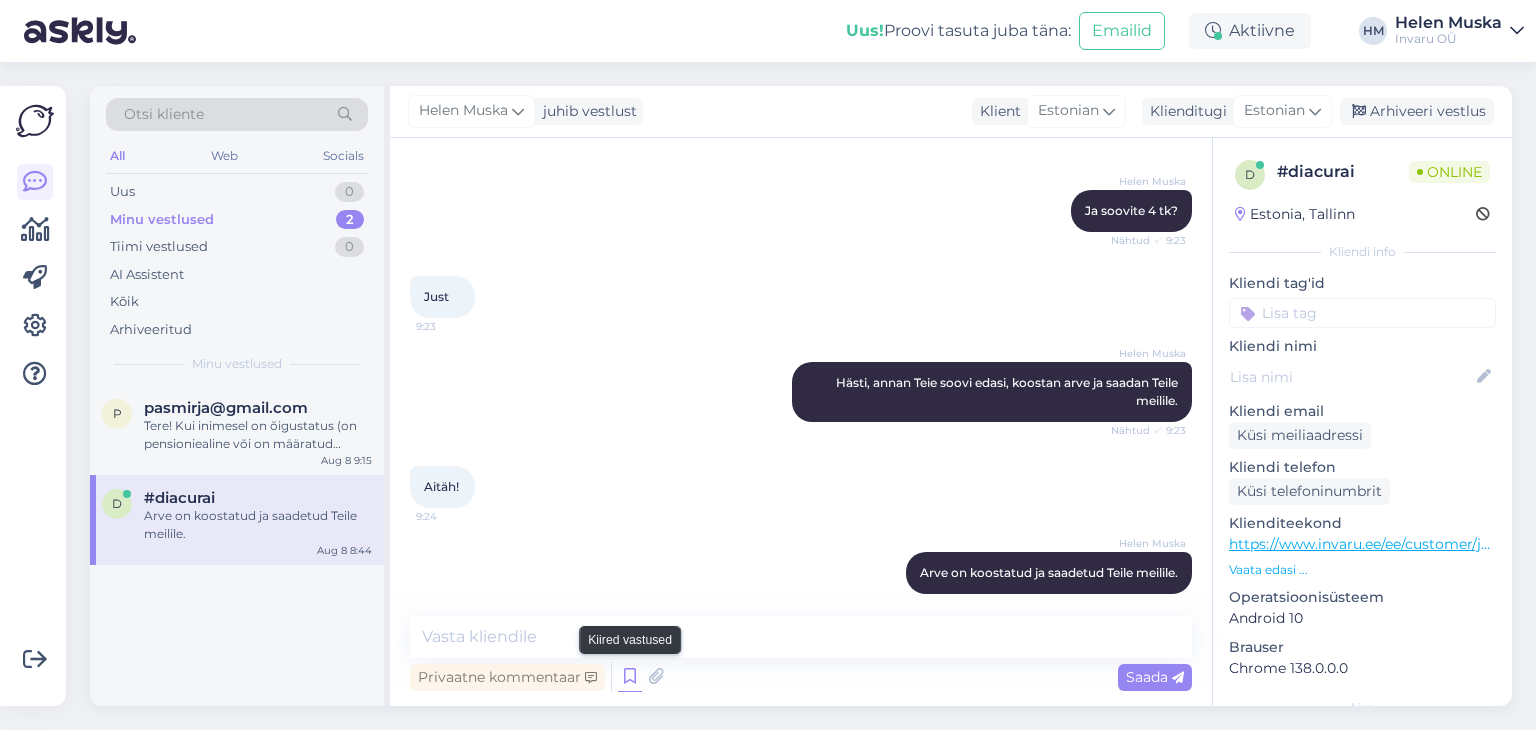 click at bounding box center [630, 677] 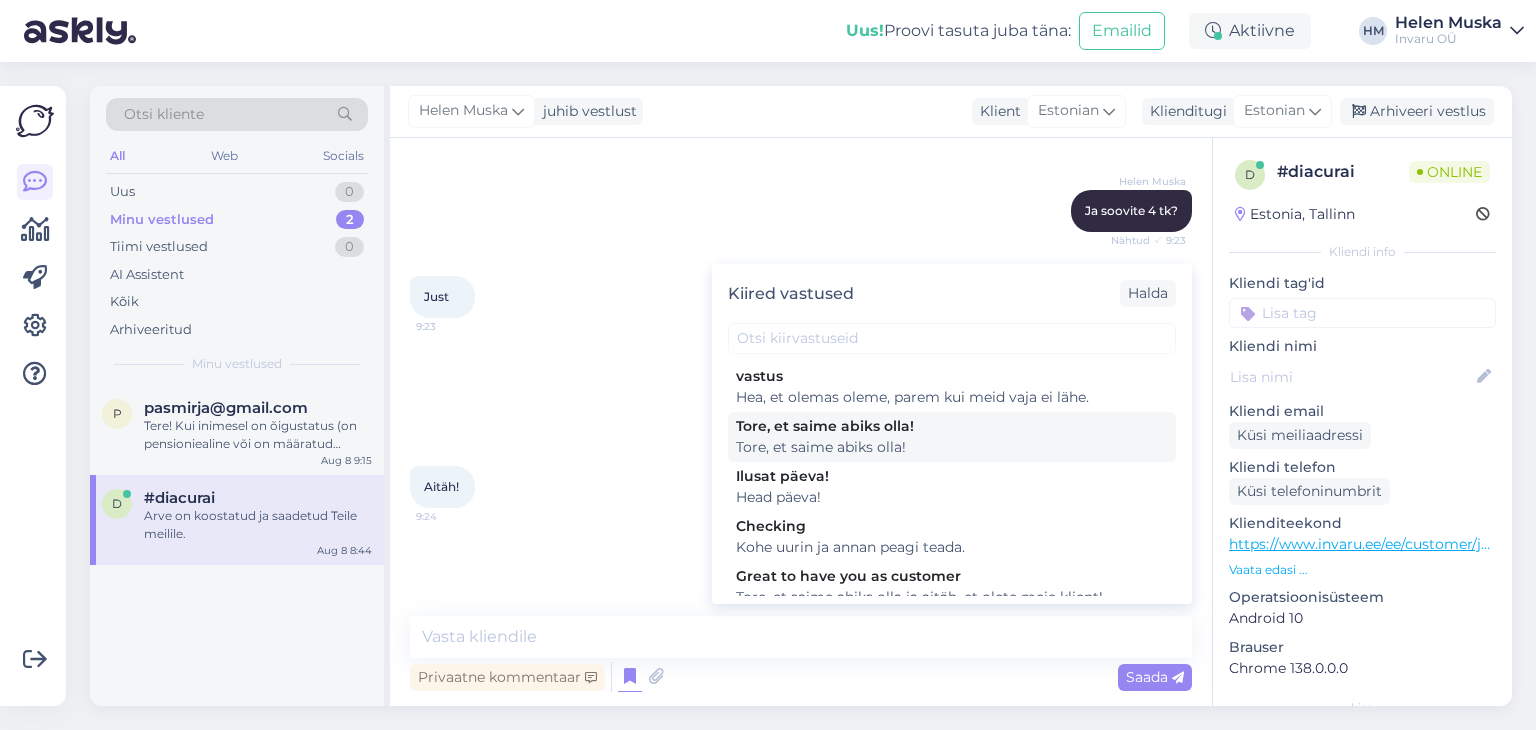 click on "Tore, et saime abiks olla!" at bounding box center [952, 426] 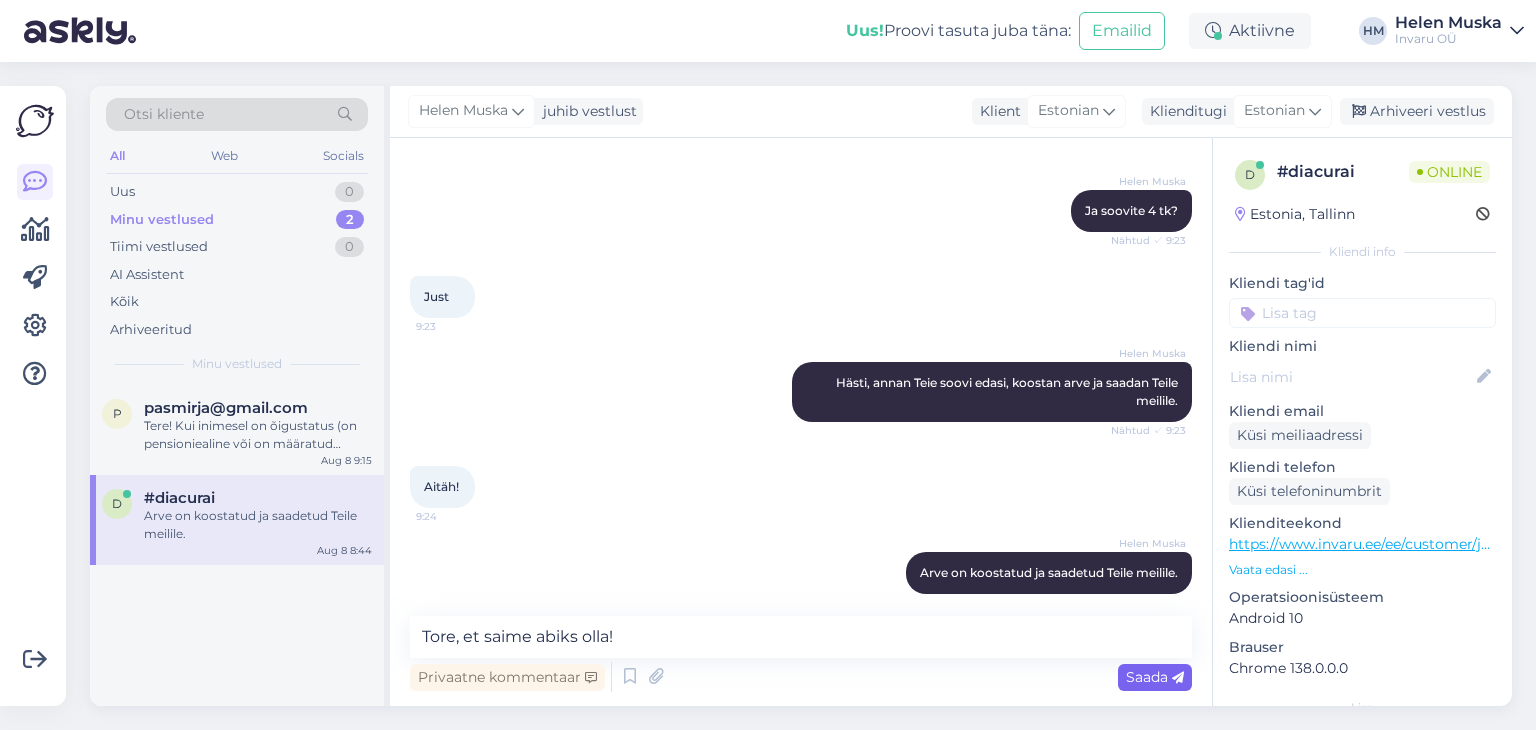 click on "Saada" at bounding box center (1155, 677) 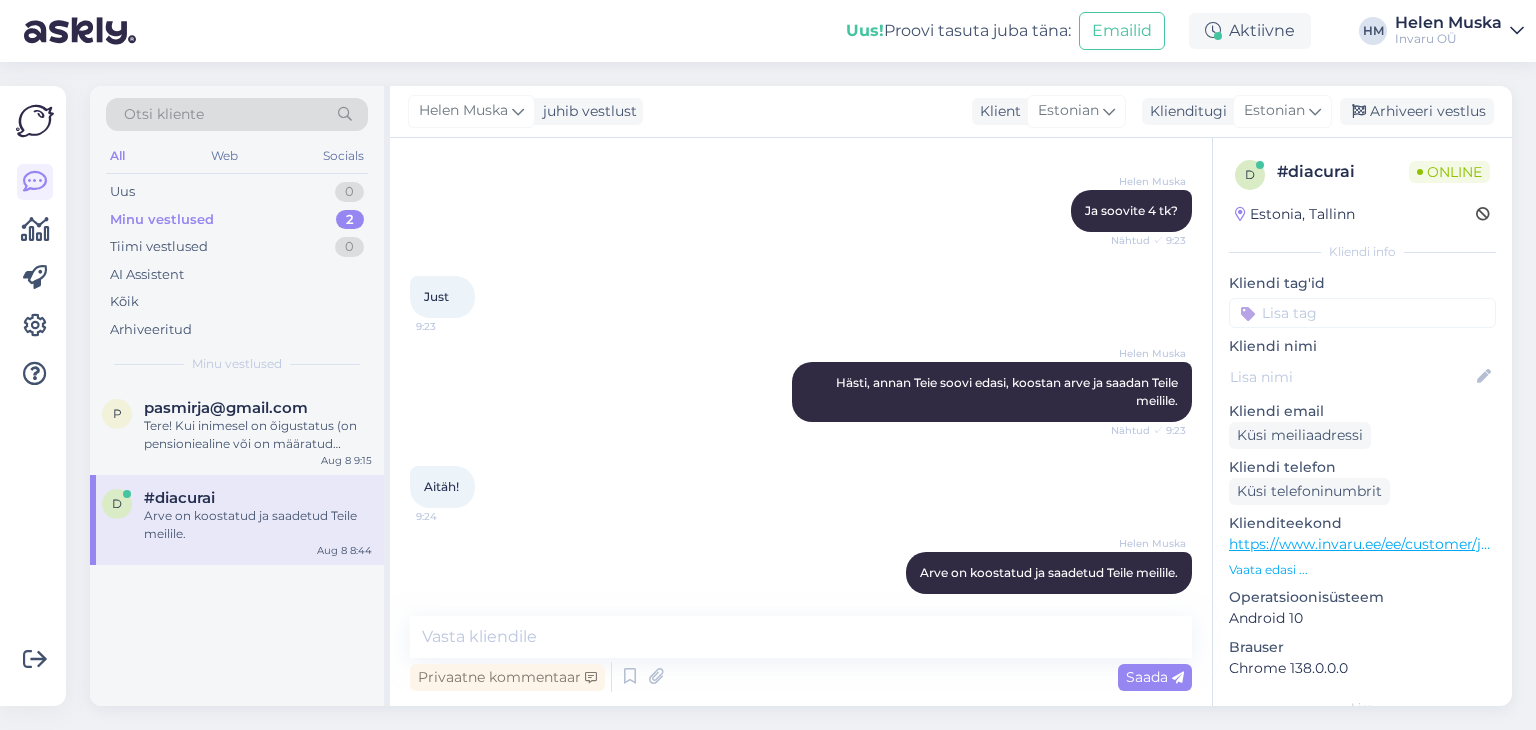 scroll, scrollTop: 2012, scrollLeft: 0, axis: vertical 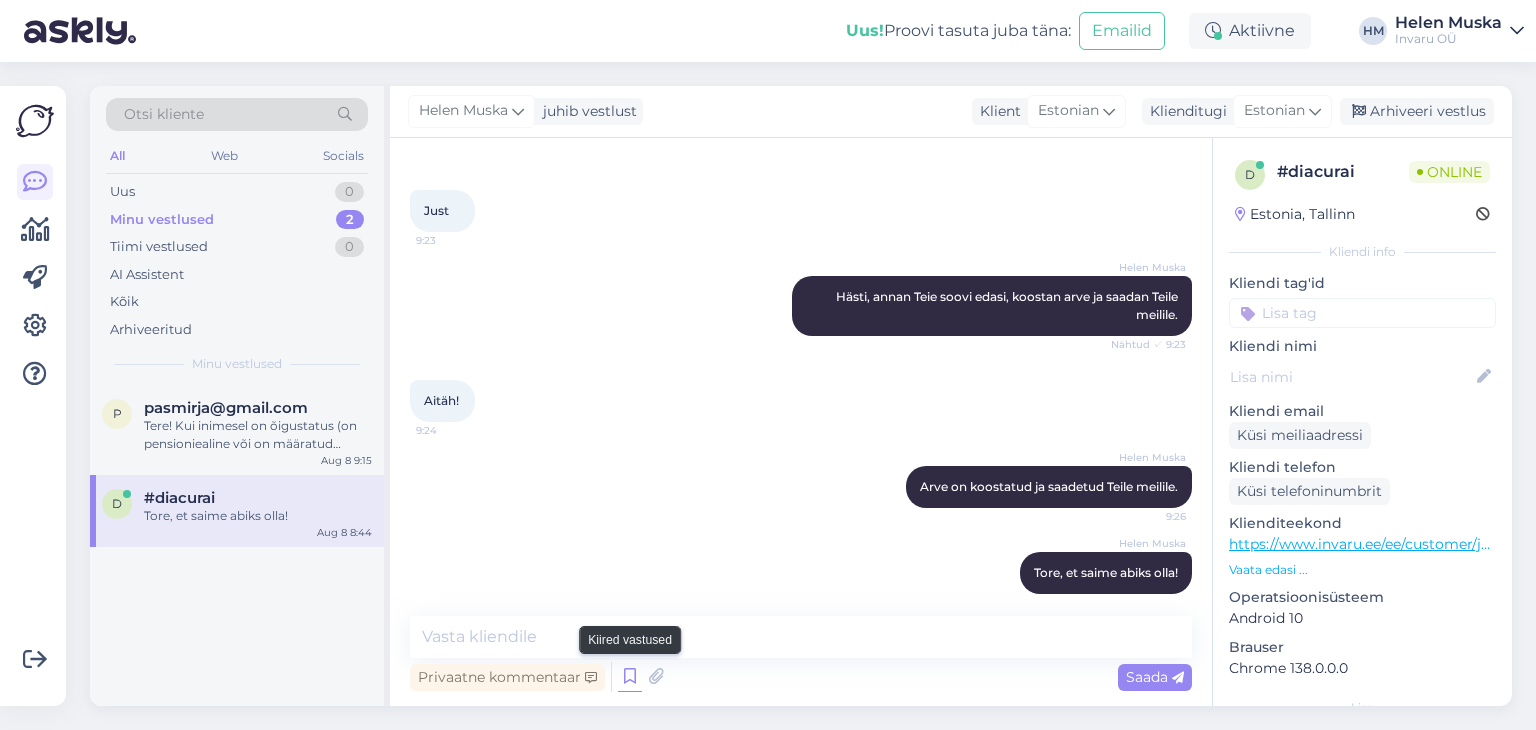 click at bounding box center [630, 677] 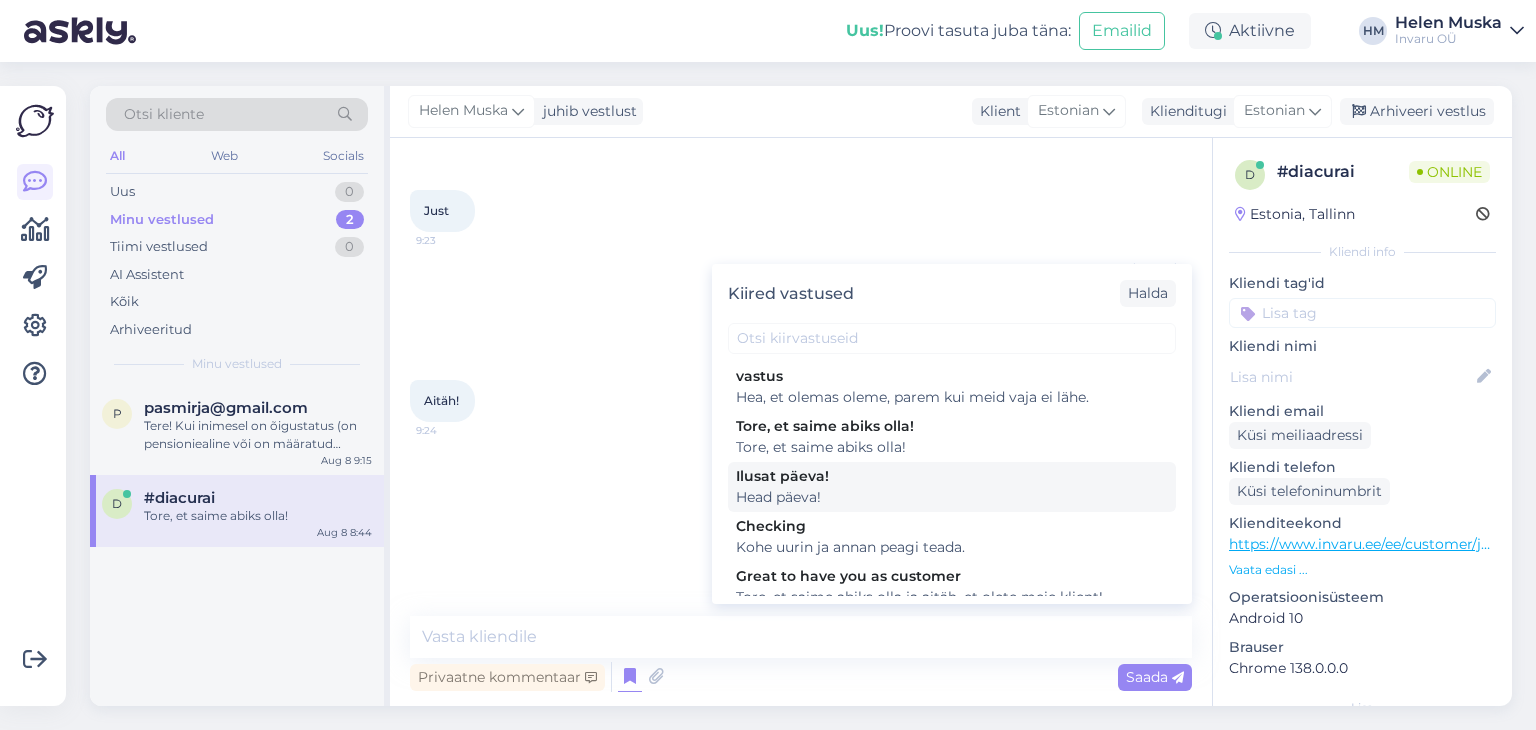 click on "Ilusat päeva!" at bounding box center [952, 476] 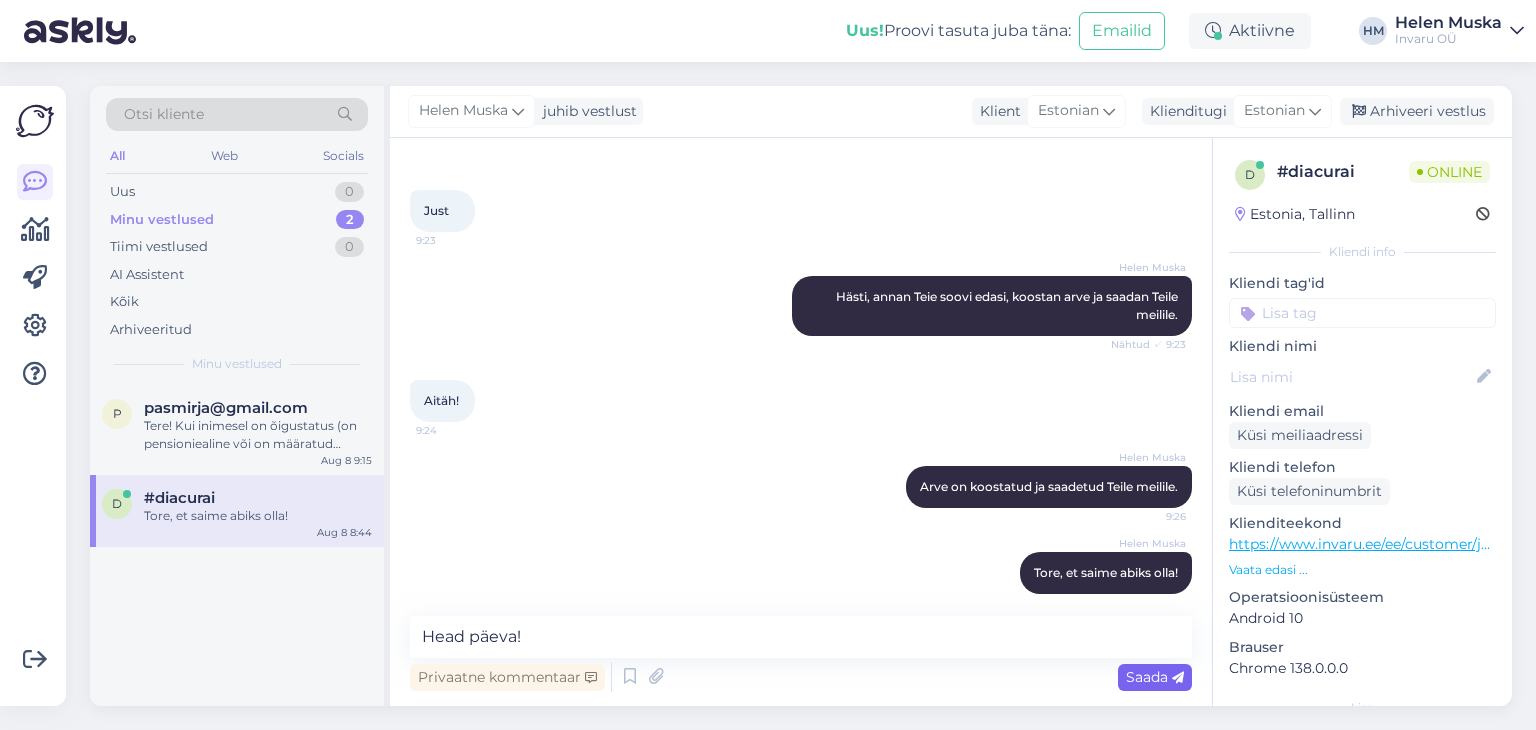 click on "Saada" at bounding box center [1155, 677] 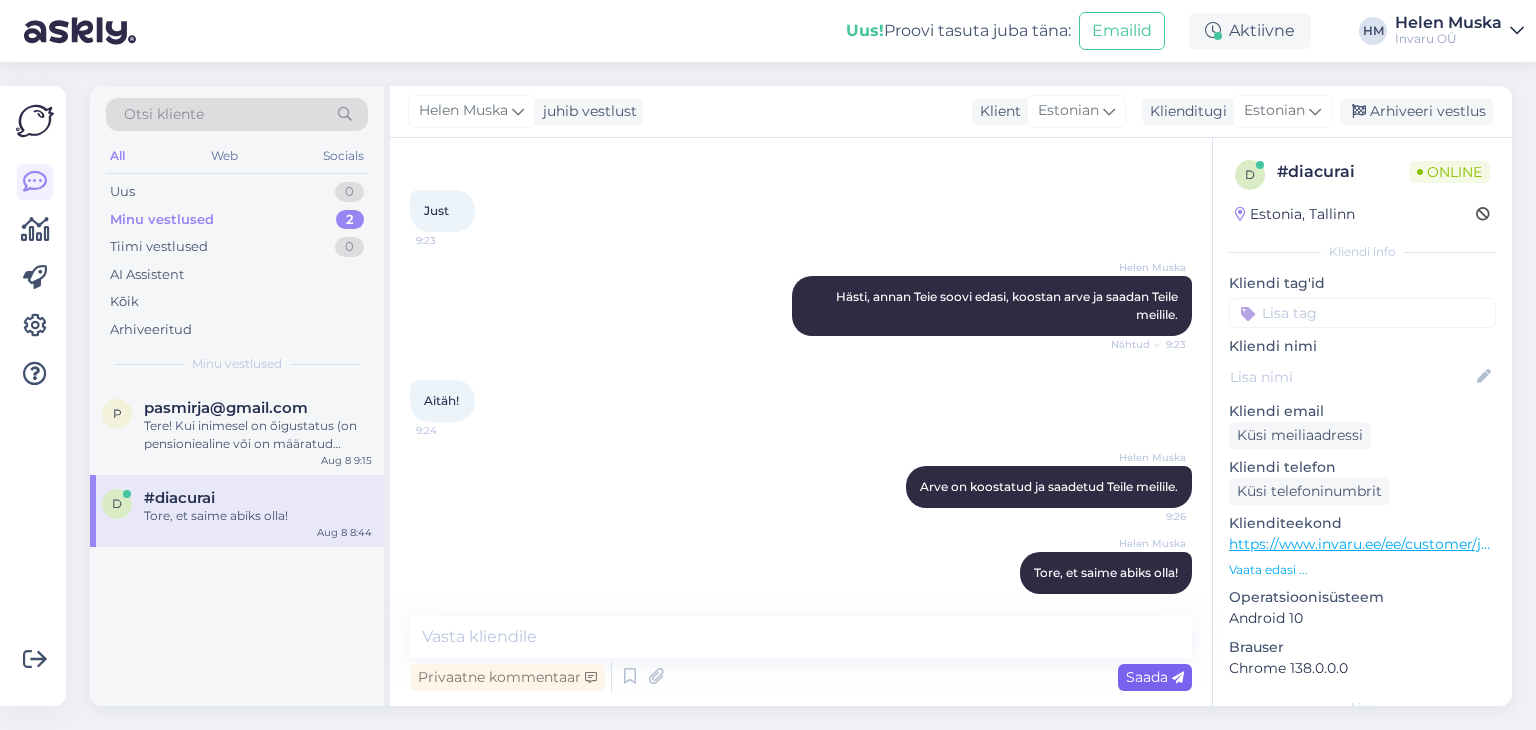 scroll, scrollTop: 2098, scrollLeft: 0, axis: vertical 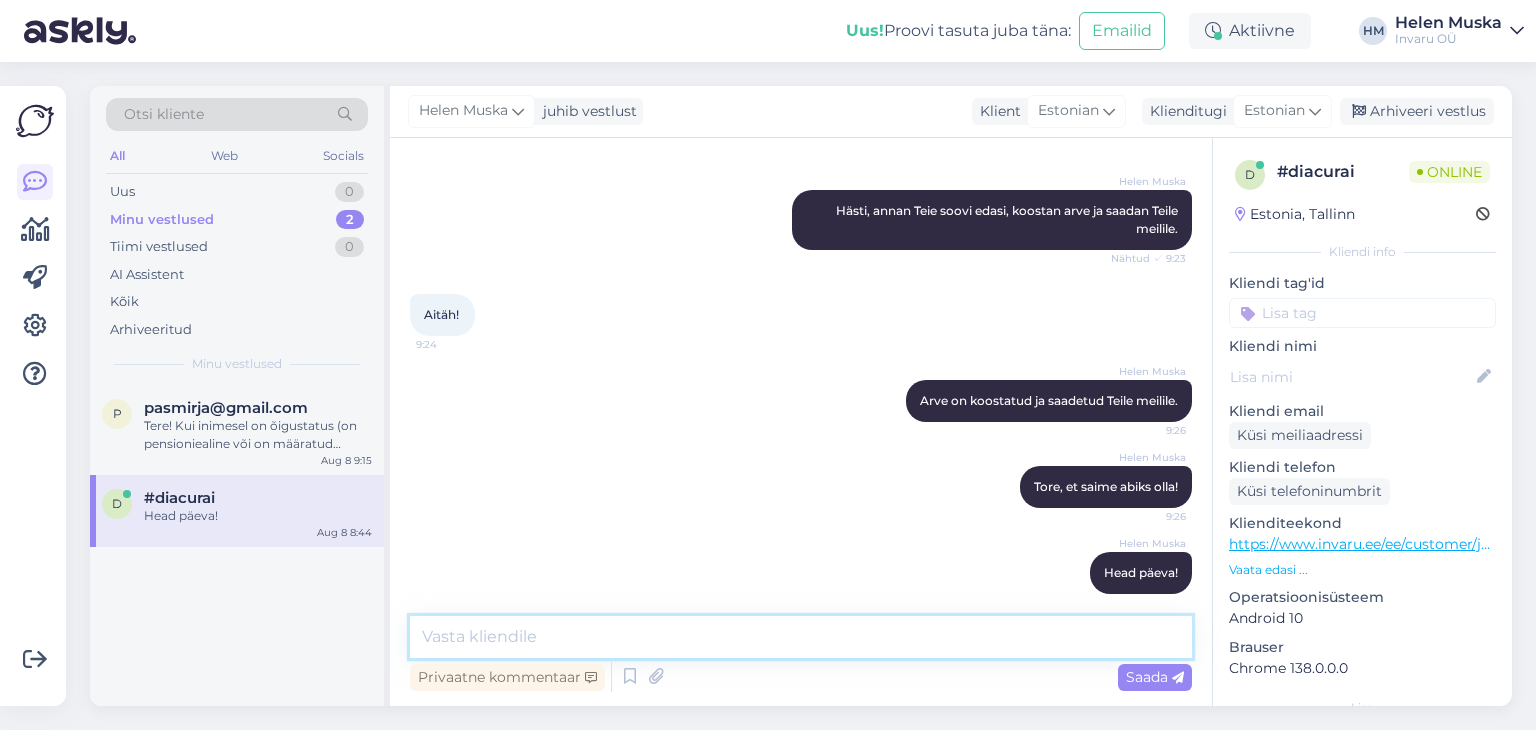click at bounding box center (801, 637) 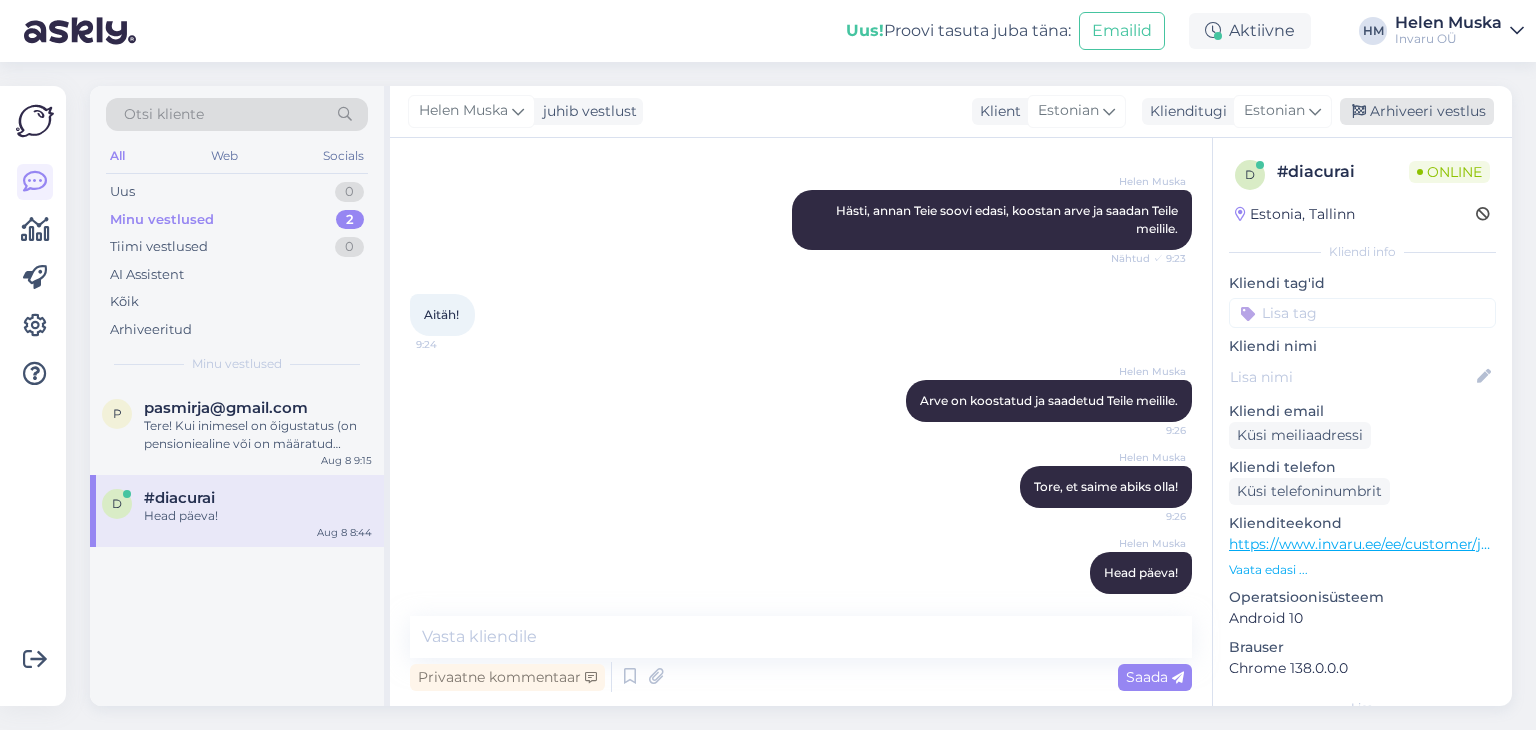 click on "Arhiveeri vestlus" at bounding box center [1417, 111] 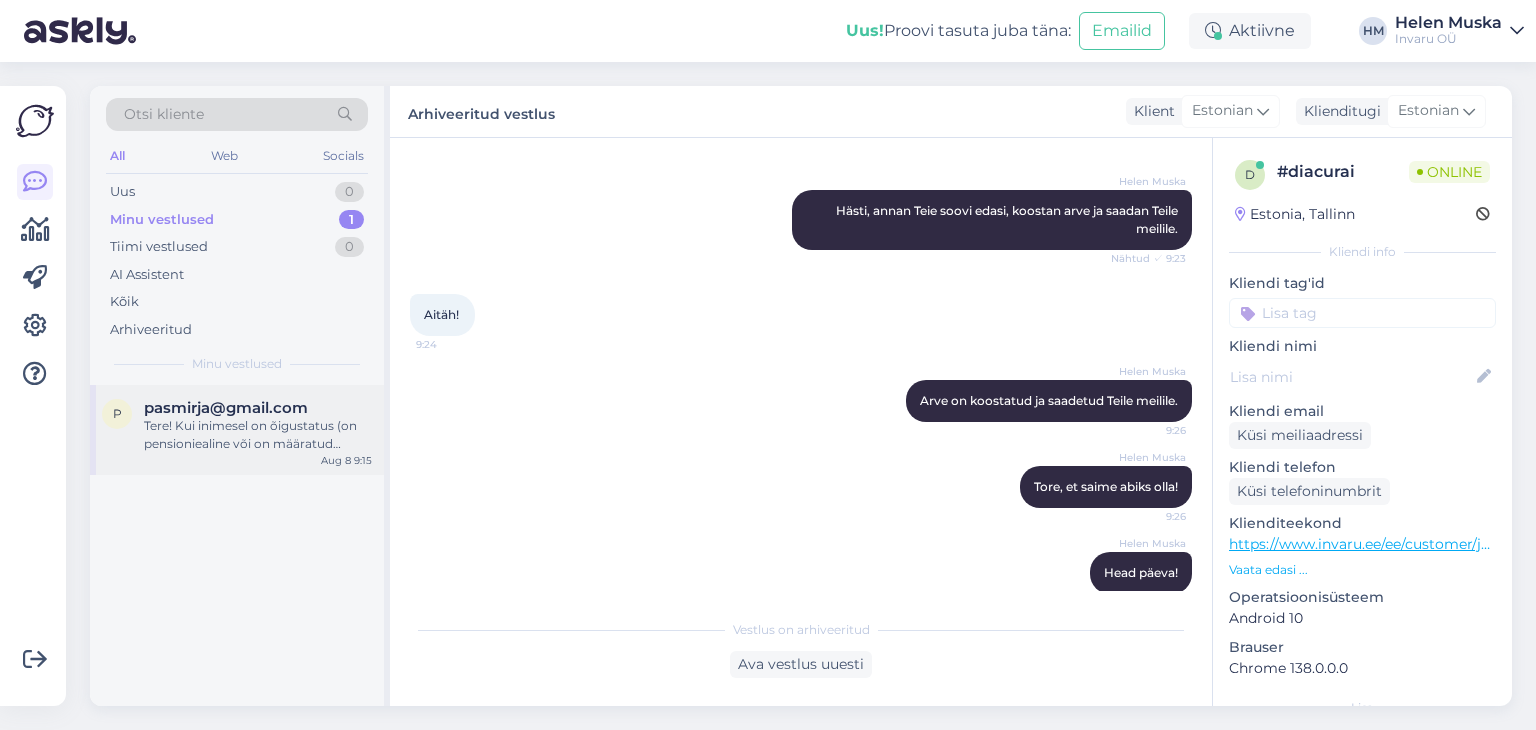 click on "Tere! Kui inimesel on õigustatus (on pensioniealine või on määratud puue/töövõime langus) siis saab osta soodustusega. Valik tuleb teha vastavalt kasutaja soovile. Erinevate mudelite, imavustega saate tutvuda kodulehel https://www.invaru.ee/ee/mahkmed-ja-imavad-tooted või esindustes https://www.invaru.ee/ee/invaru-esindused" at bounding box center [258, 435] 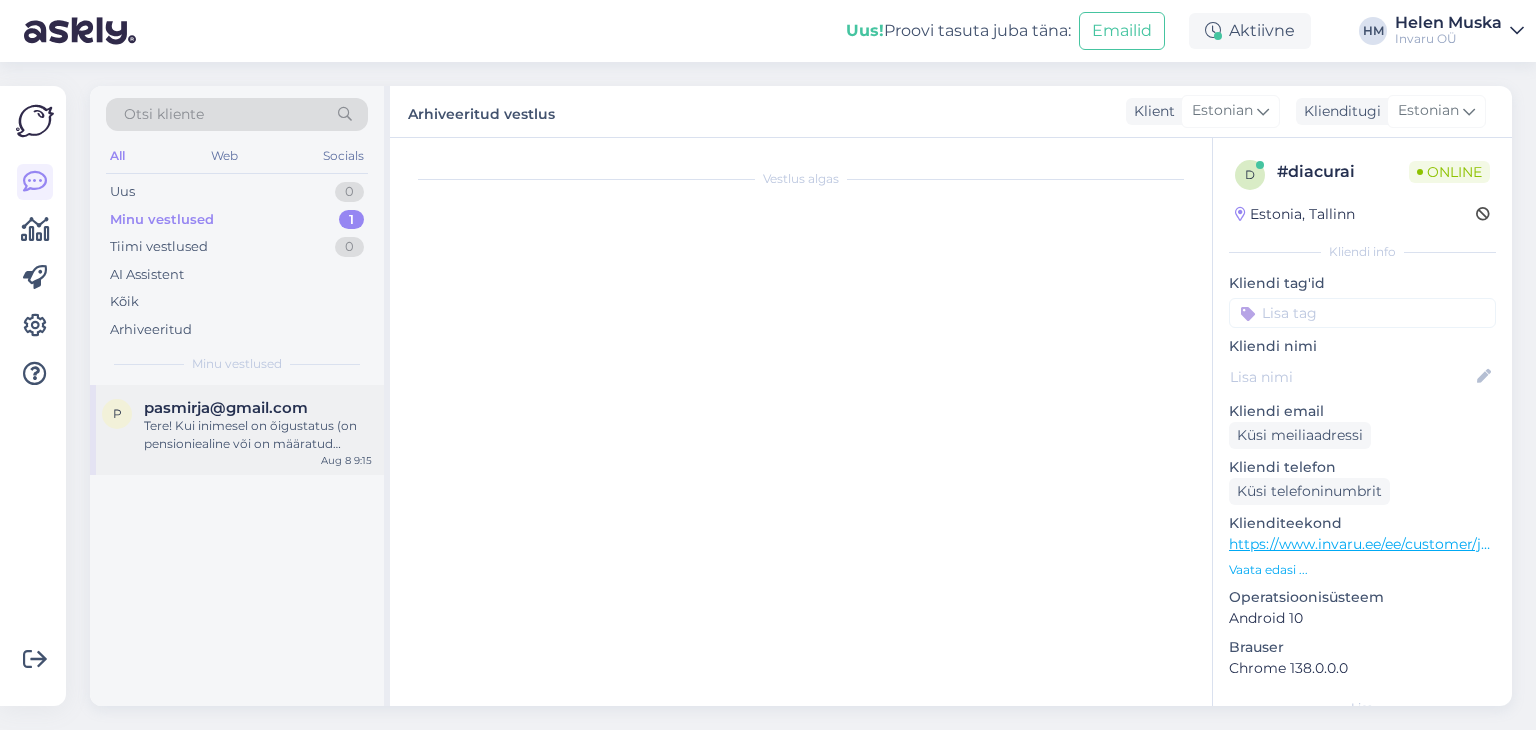 scroll, scrollTop: 0, scrollLeft: 0, axis: both 